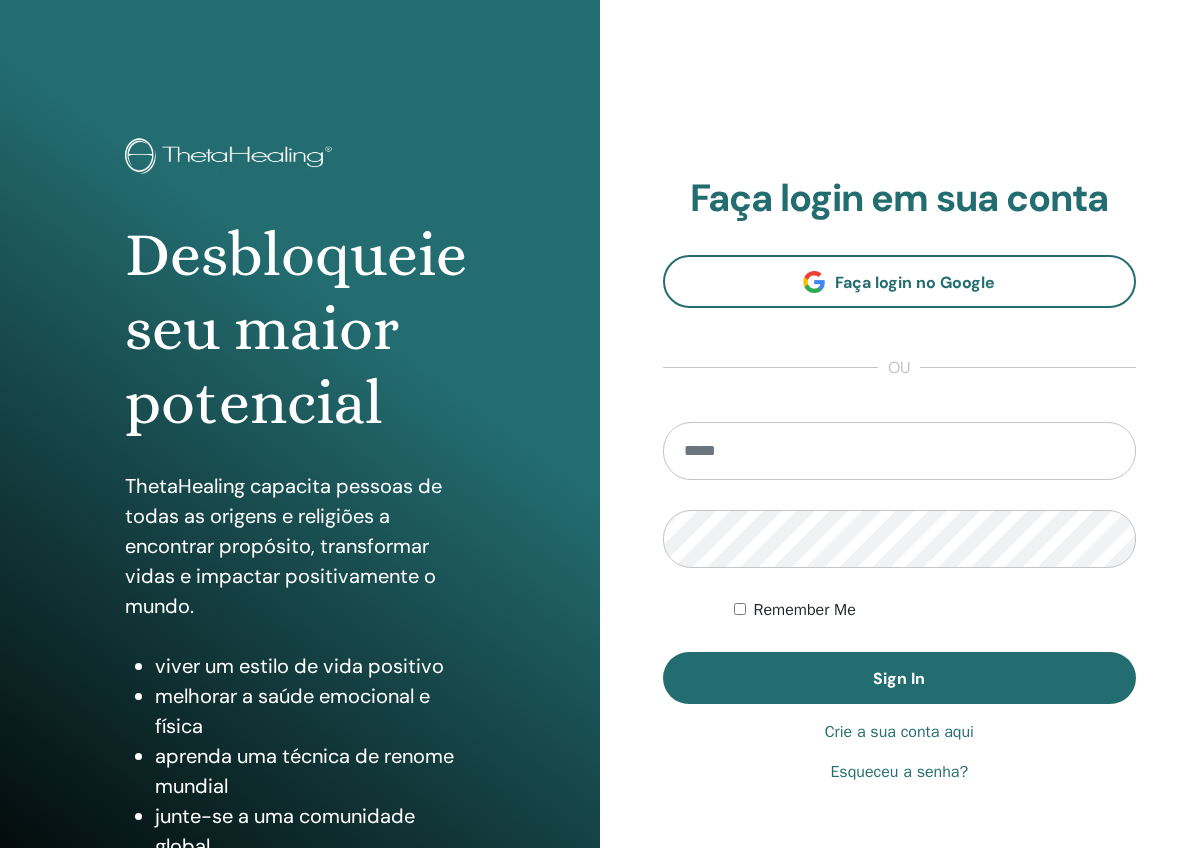 scroll, scrollTop: 0, scrollLeft: 0, axis: both 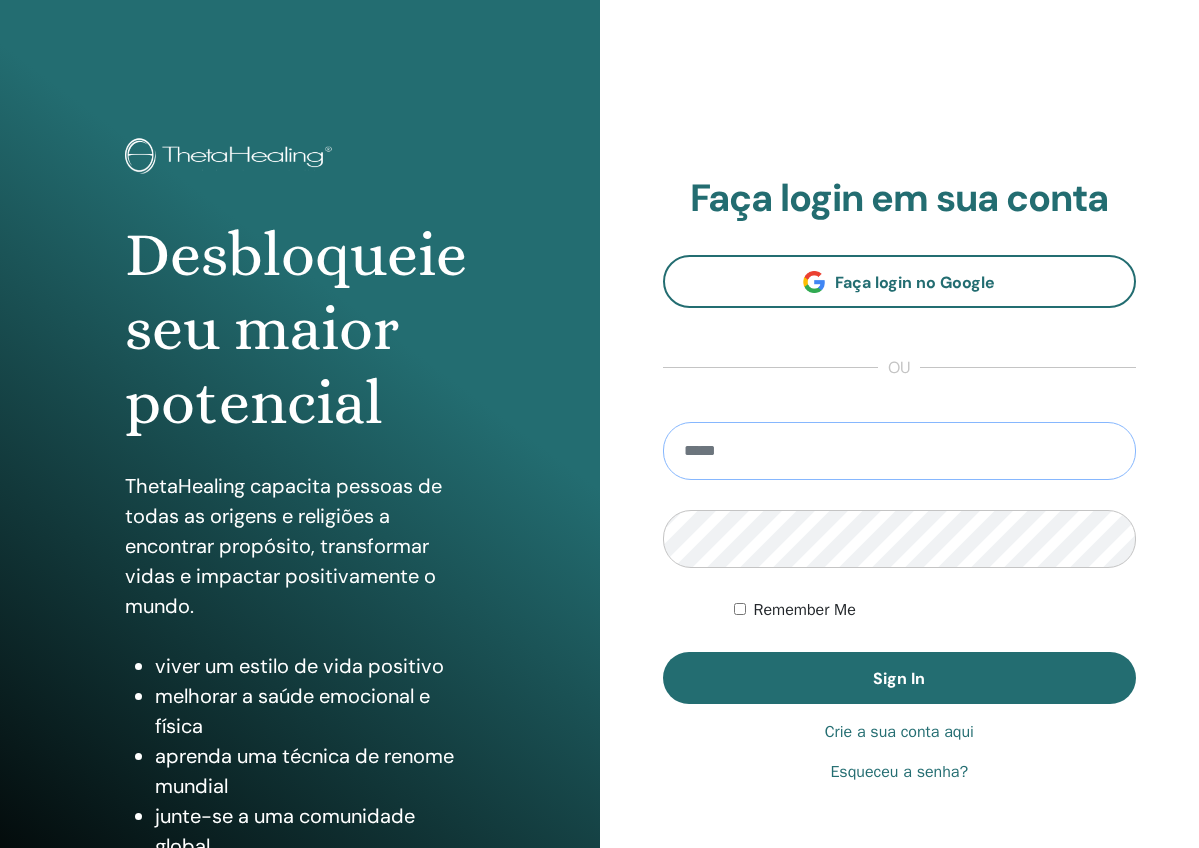 type on "**********" 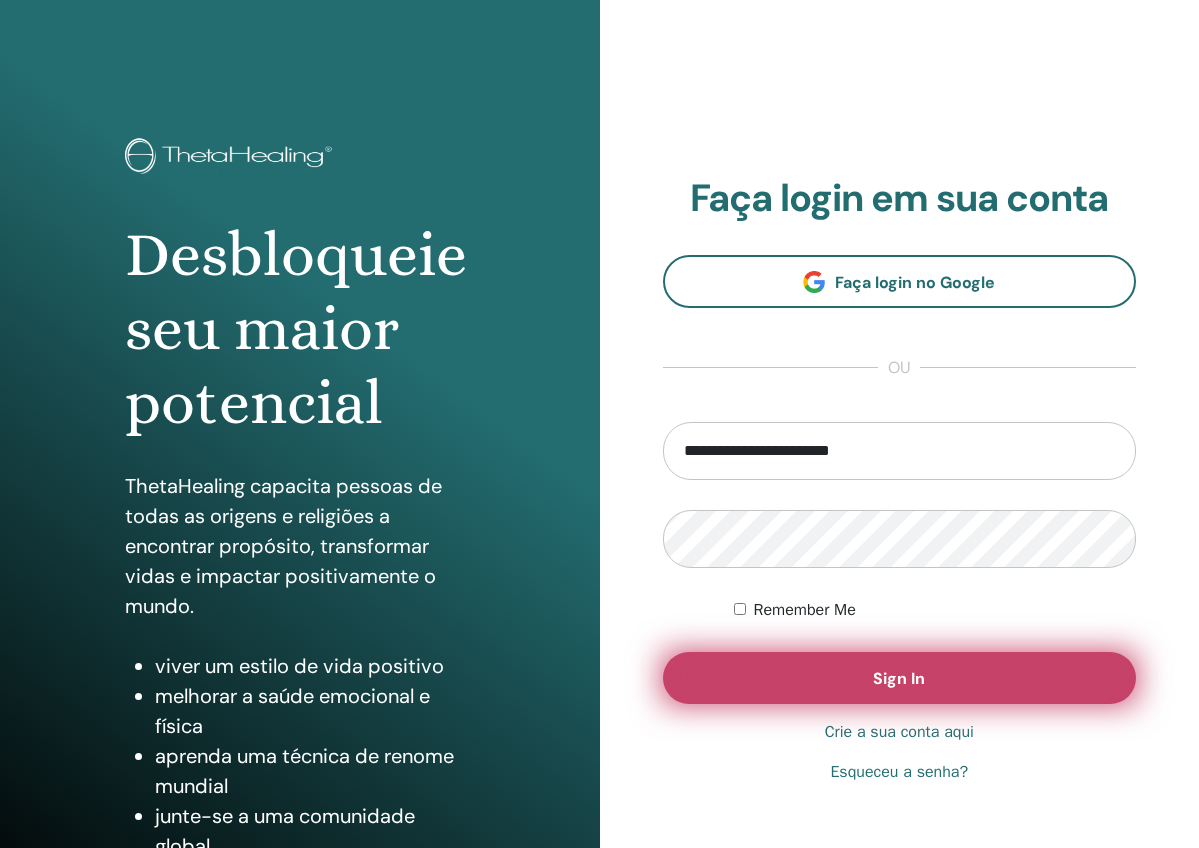 click on "Sign In" at bounding box center [900, 678] 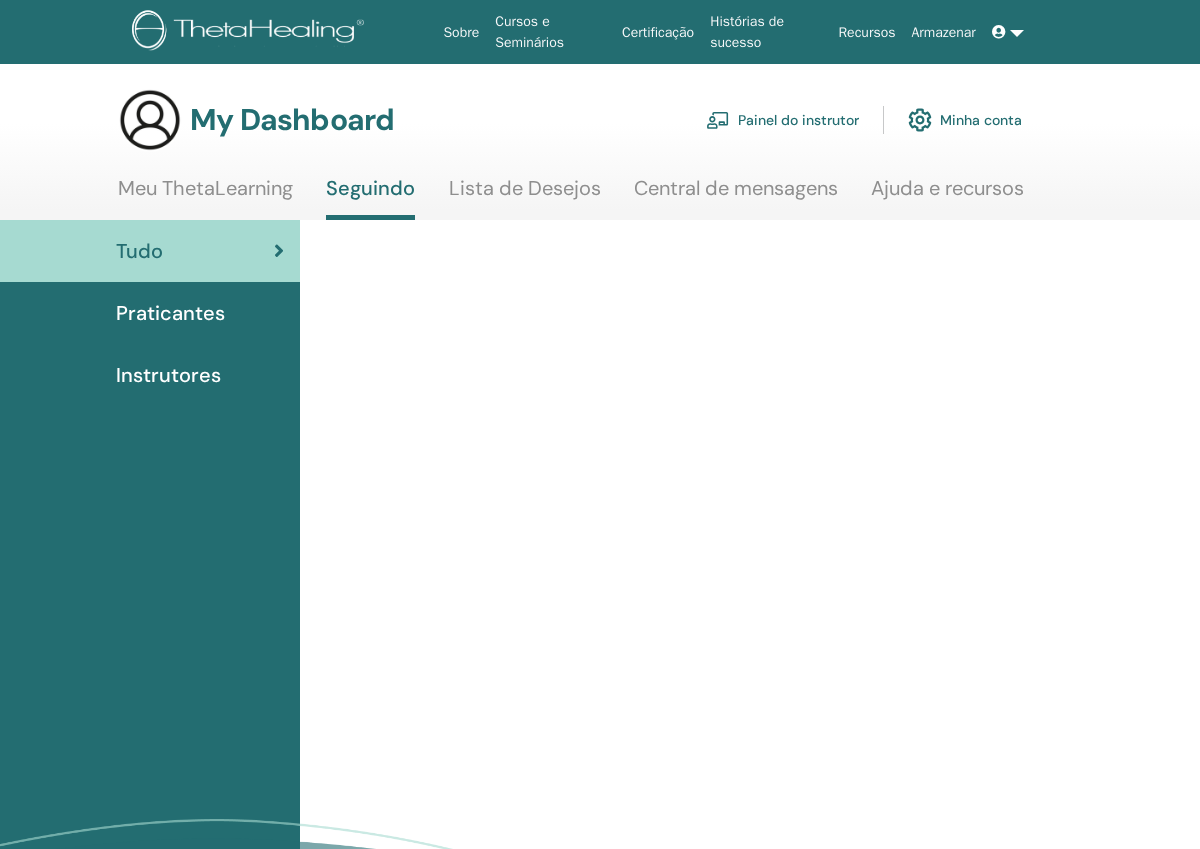 scroll, scrollTop: 0, scrollLeft: 0, axis: both 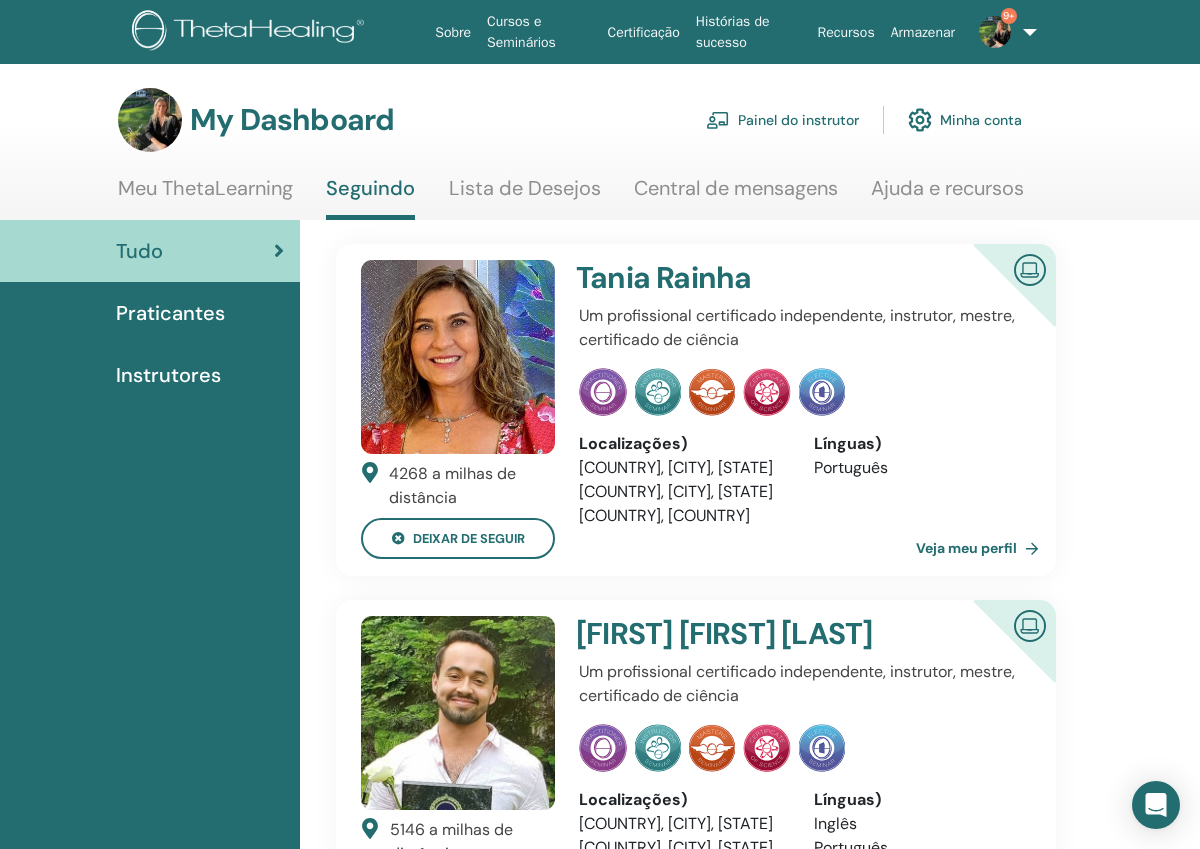 click on "Painel do instrutor" at bounding box center (782, 120) 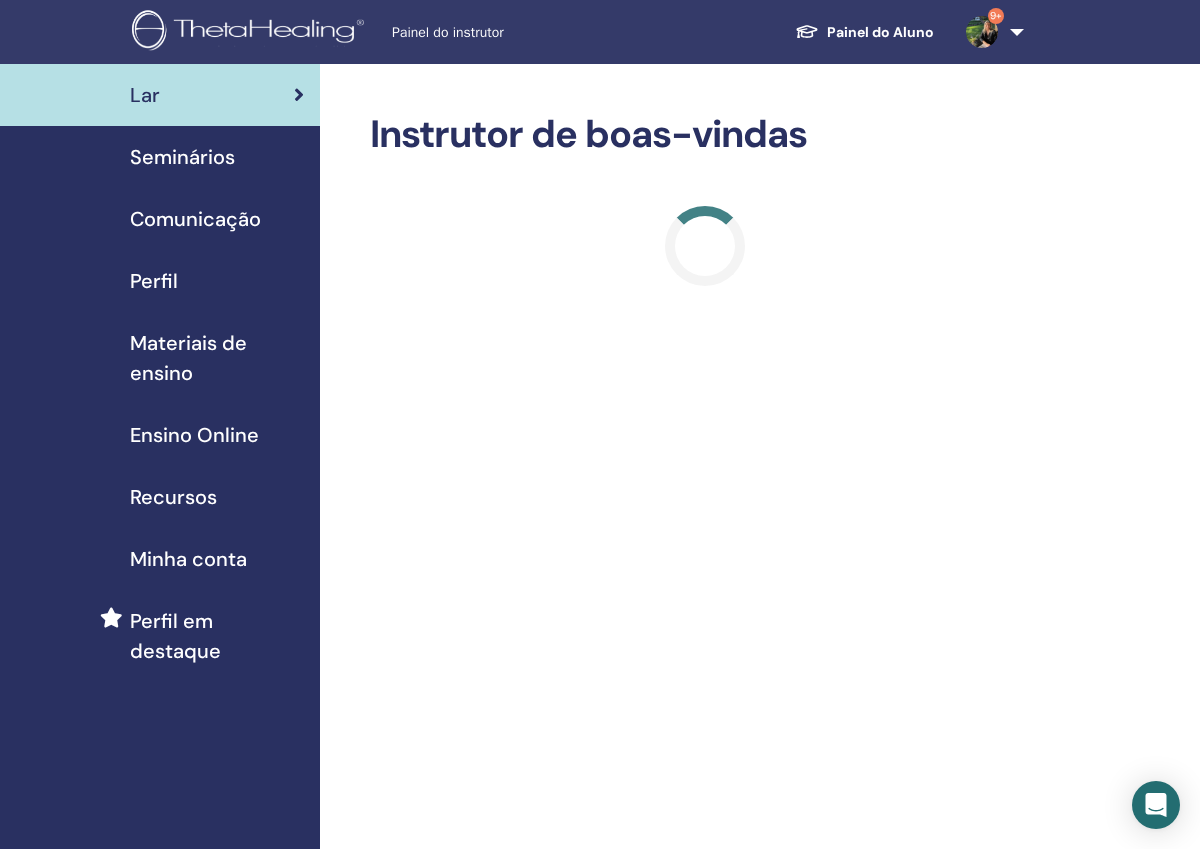 scroll, scrollTop: 0, scrollLeft: 0, axis: both 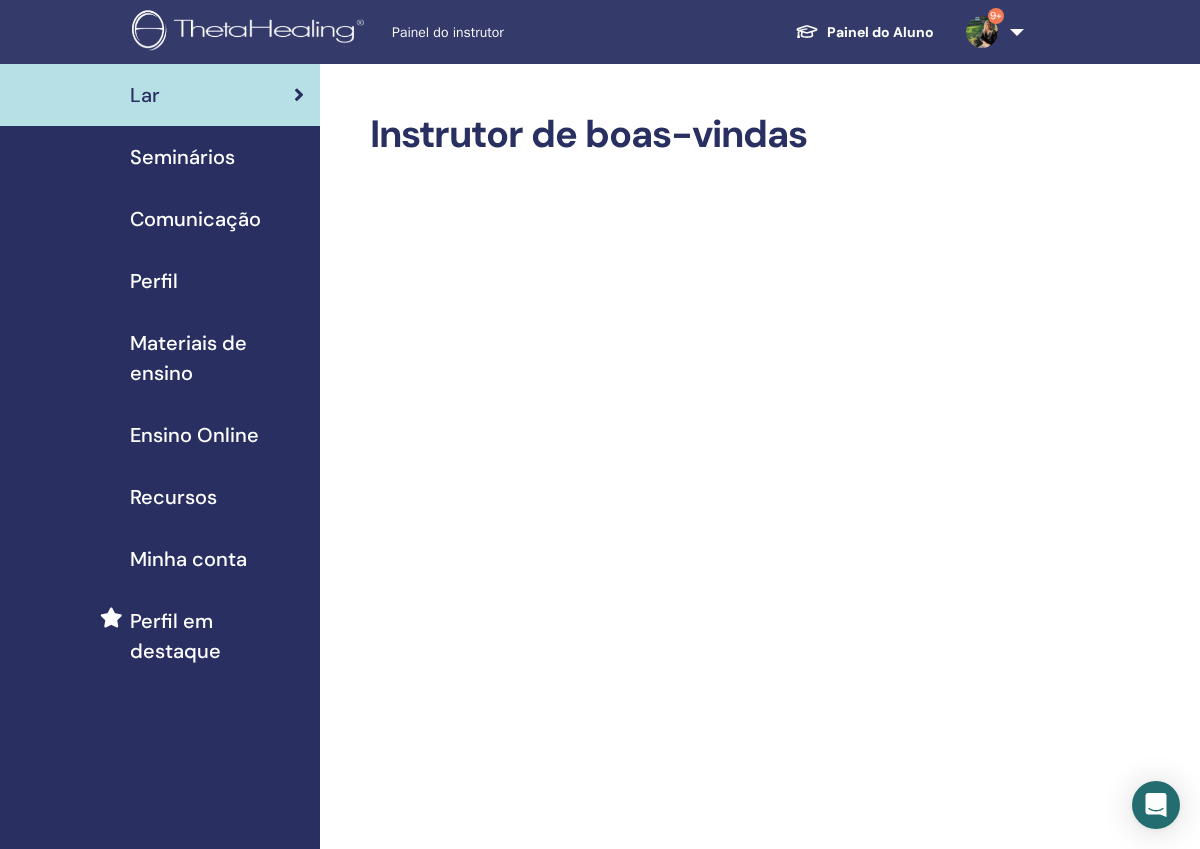 click on "Seminários" at bounding box center [182, 157] 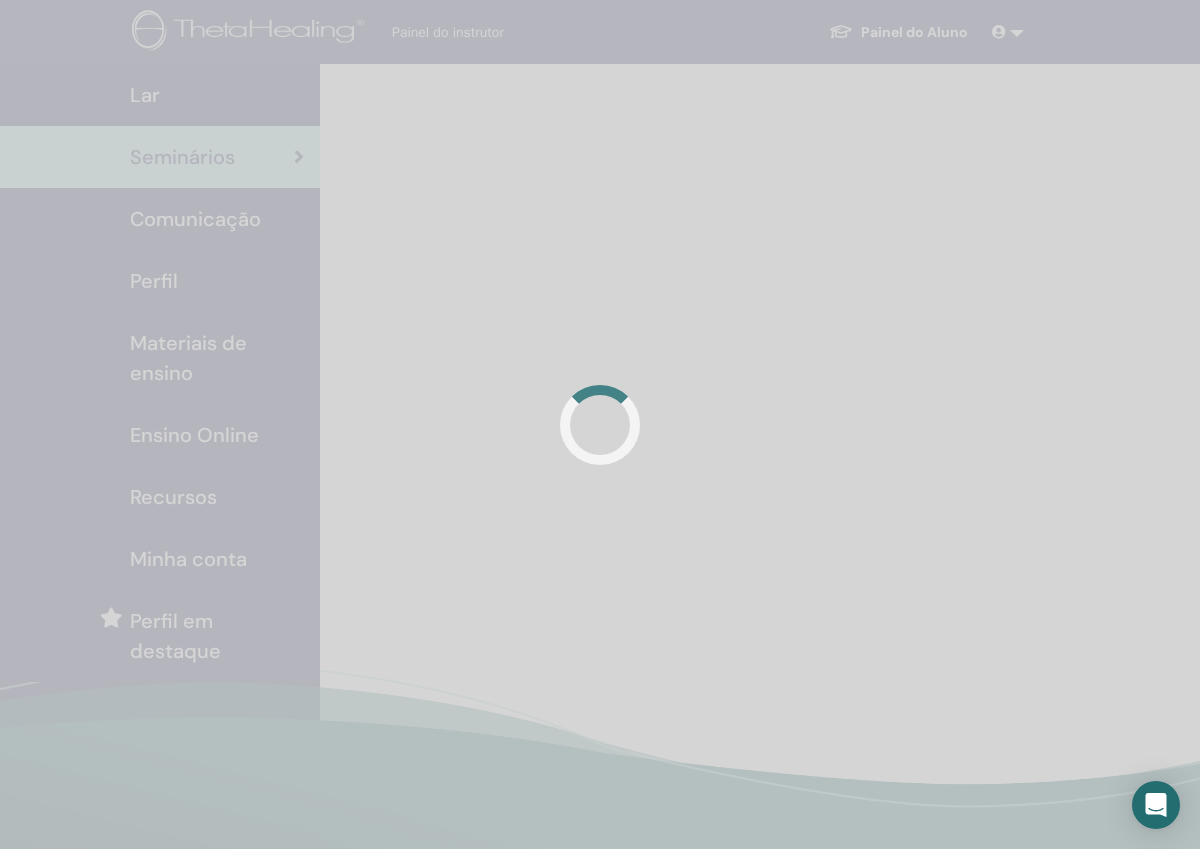scroll, scrollTop: 0, scrollLeft: 0, axis: both 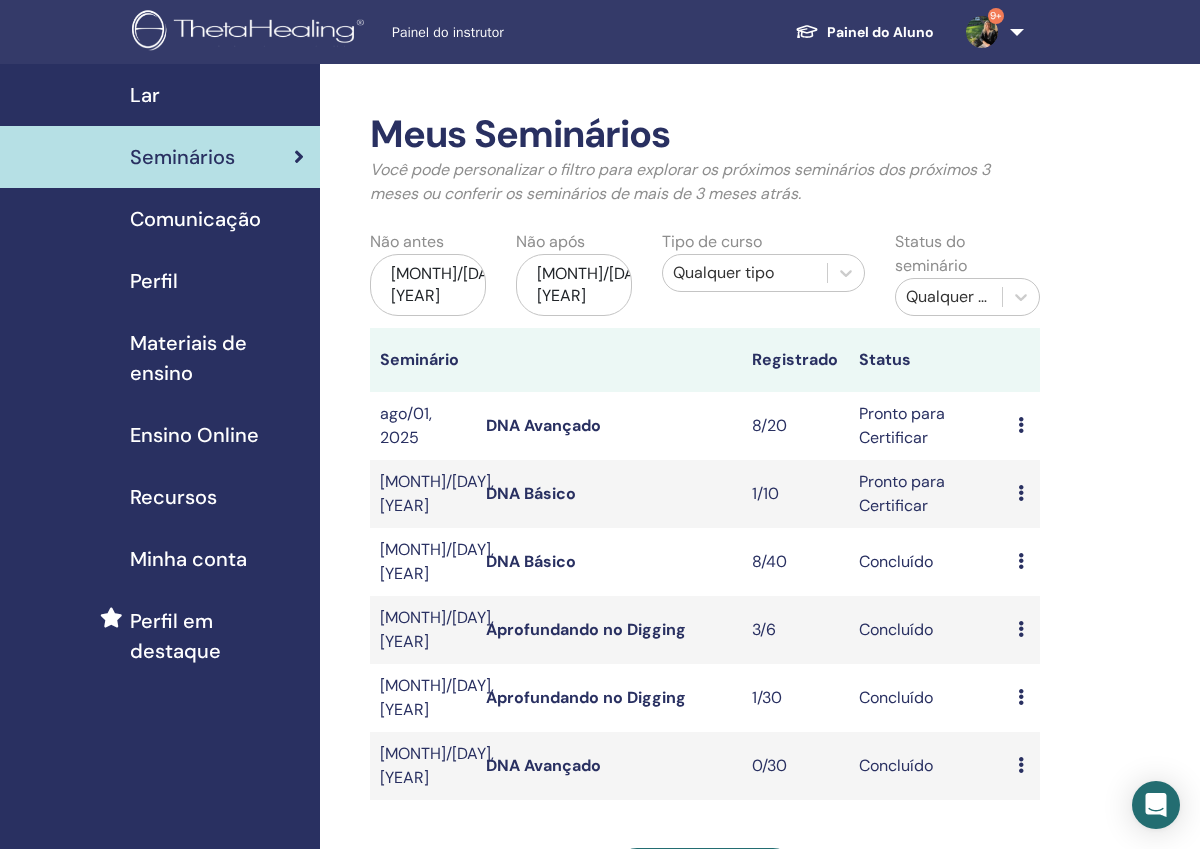 click at bounding box center [1021, 425] 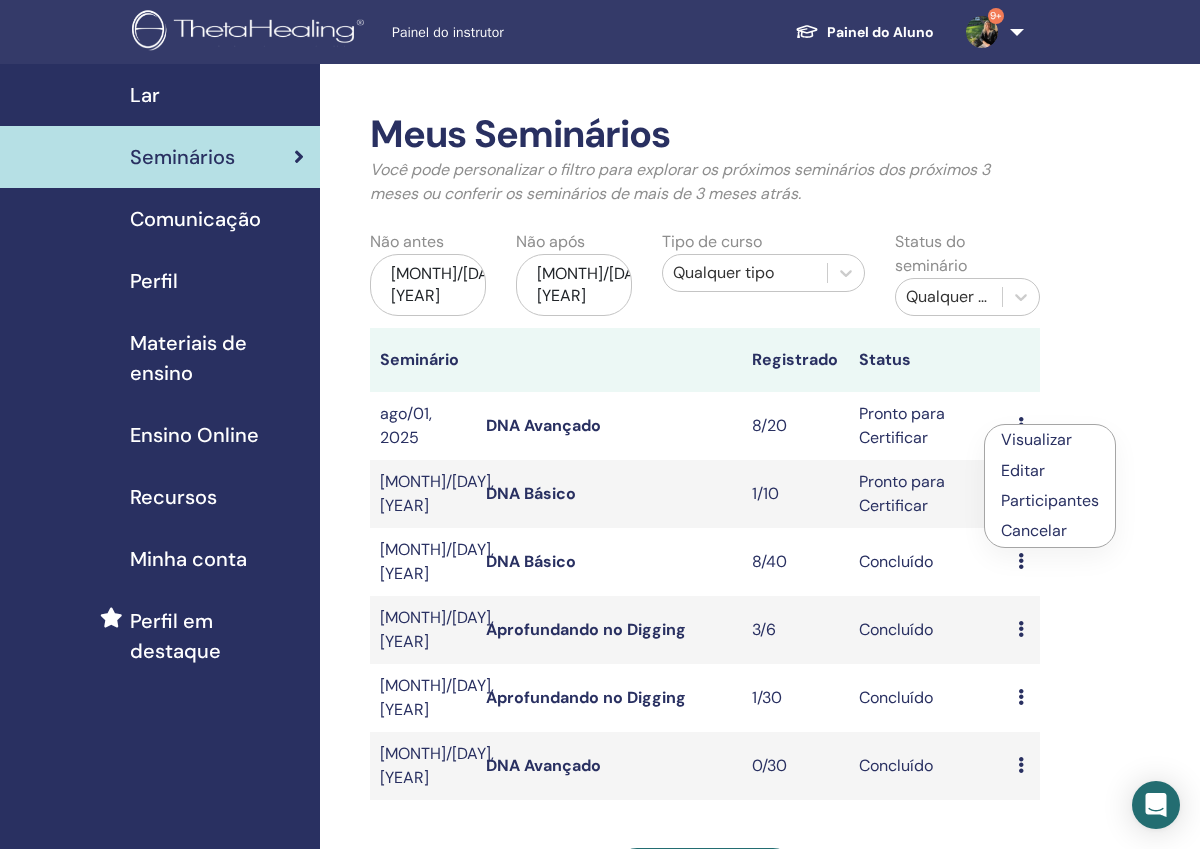 click on "Participantes" at bounding box center (1050, 500) 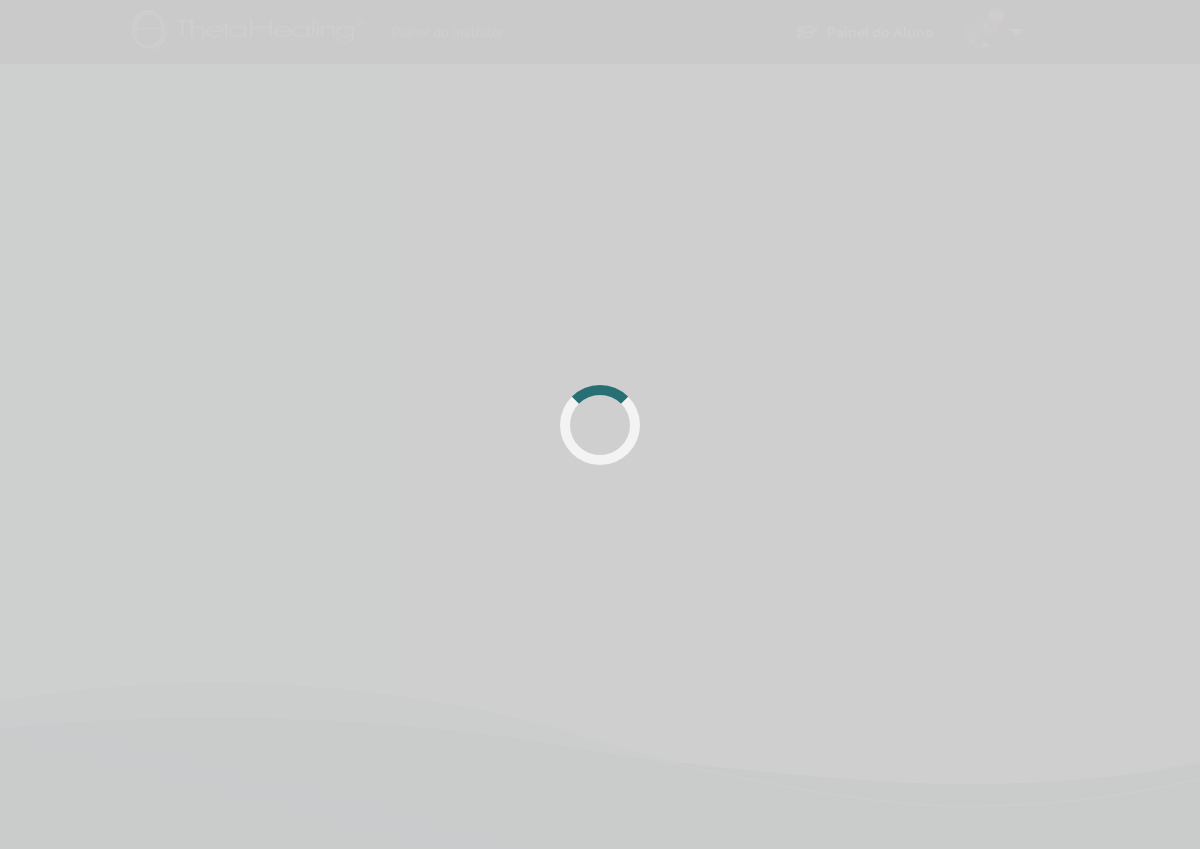 scroll, scrollTop: 0, scrollLeft: 0, axis: both 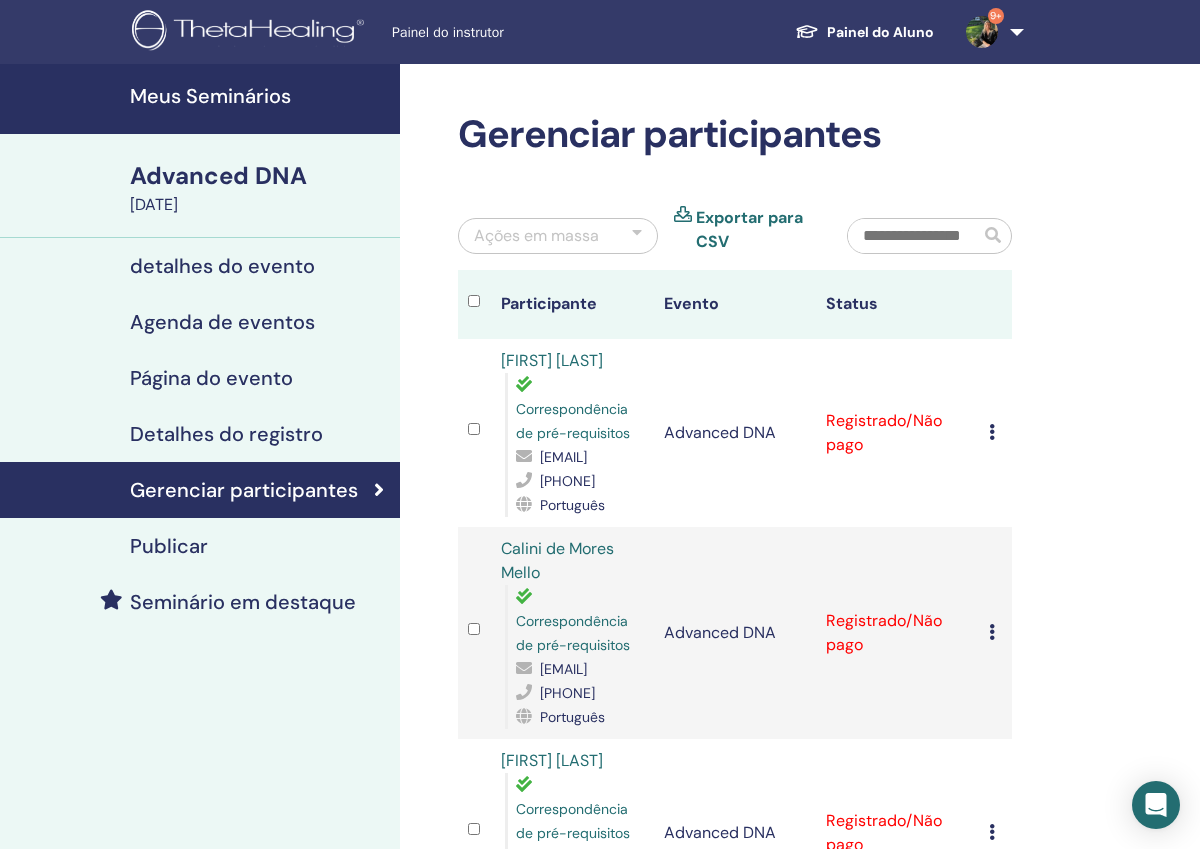 click at bounding box center [992, 432] 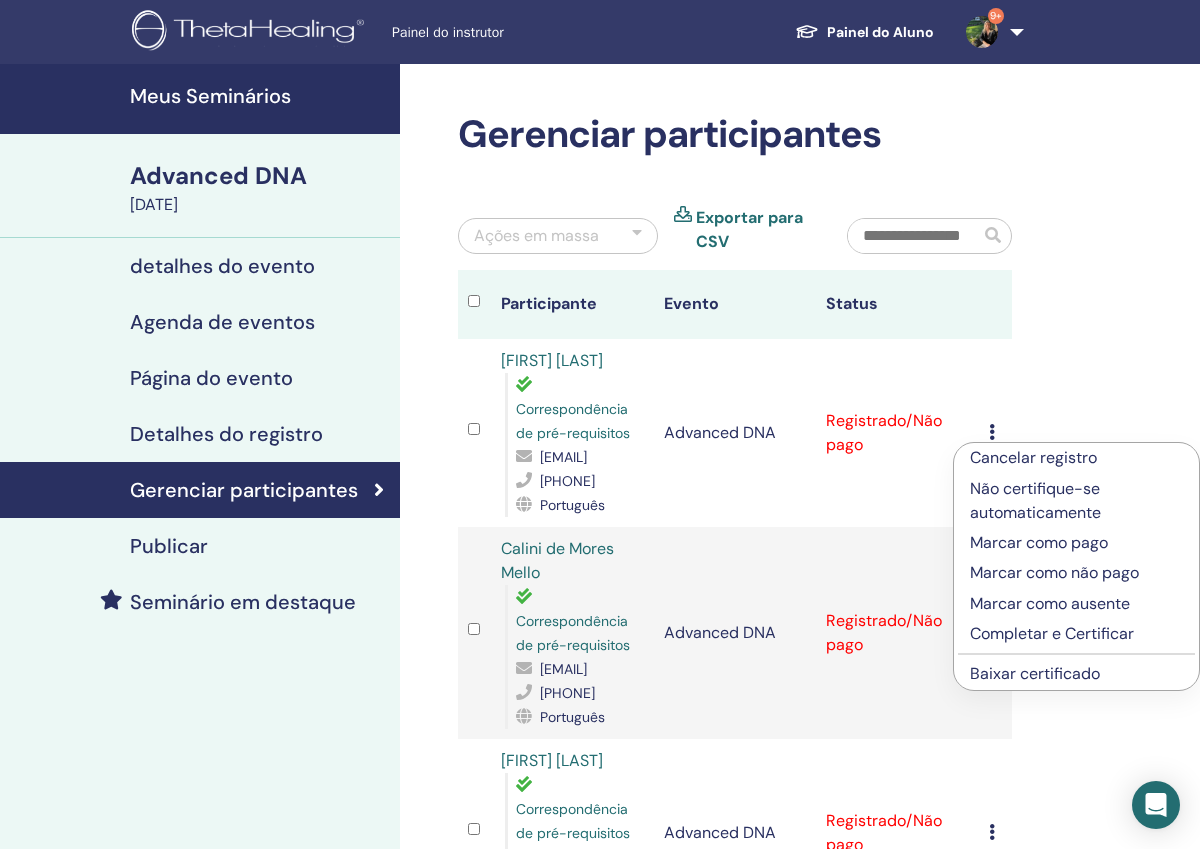 click on "Completar e Certificar" at bounding box center [1076, 634] 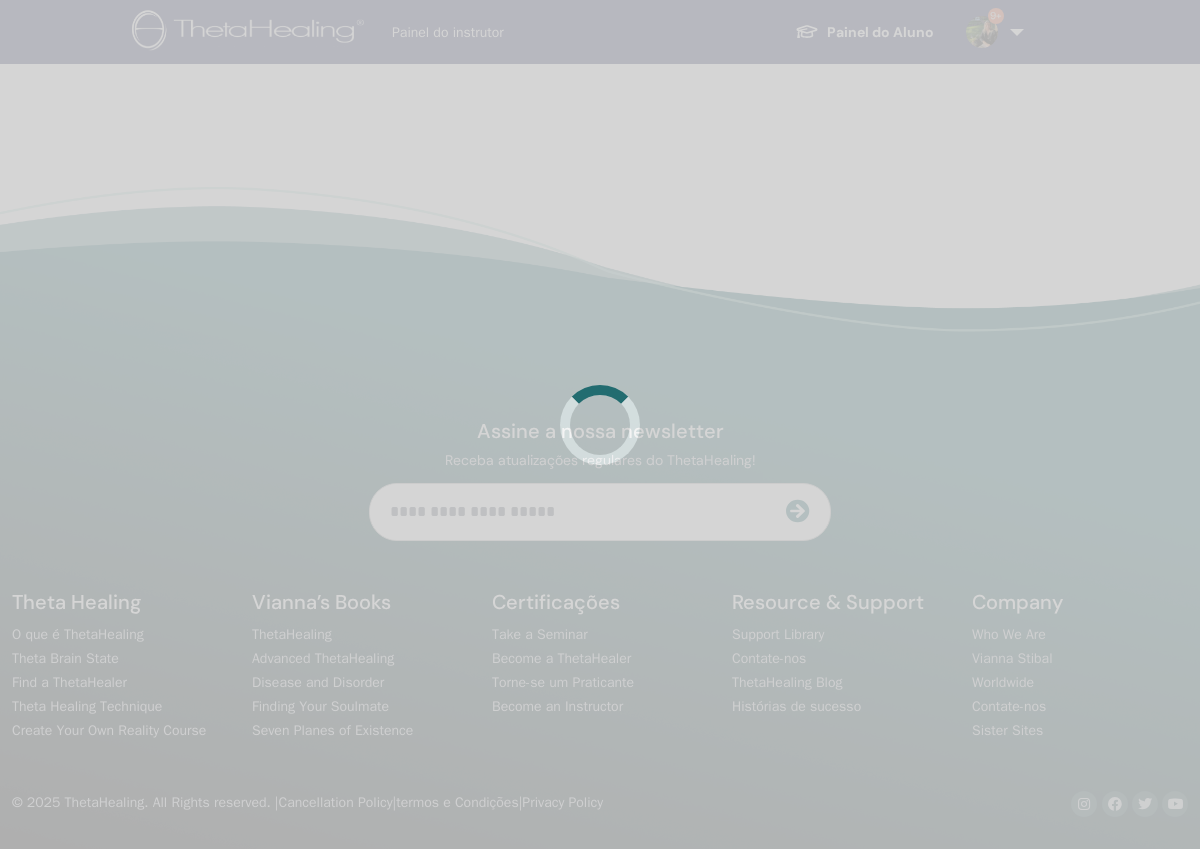 scroll, scrollTop: 0, scrollLeft: 0, axis: both 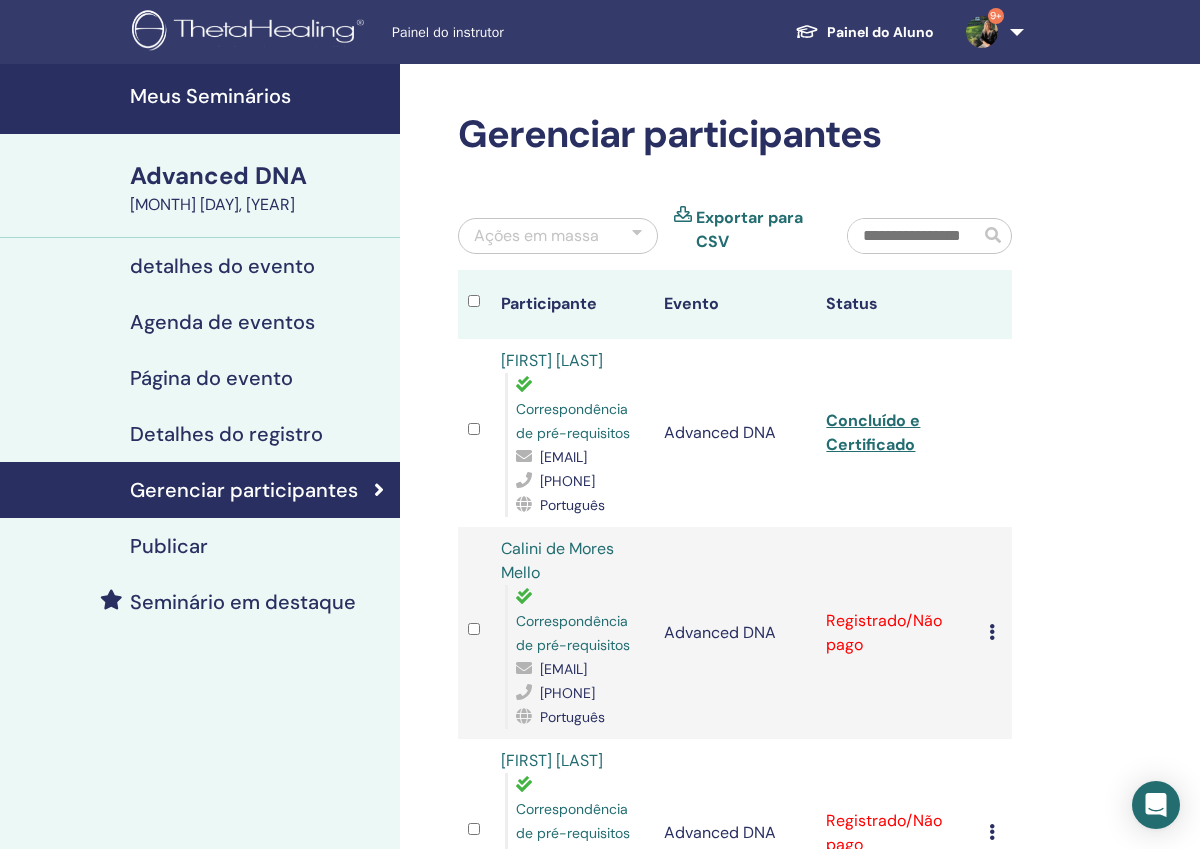click at bounding box center [992, 632] 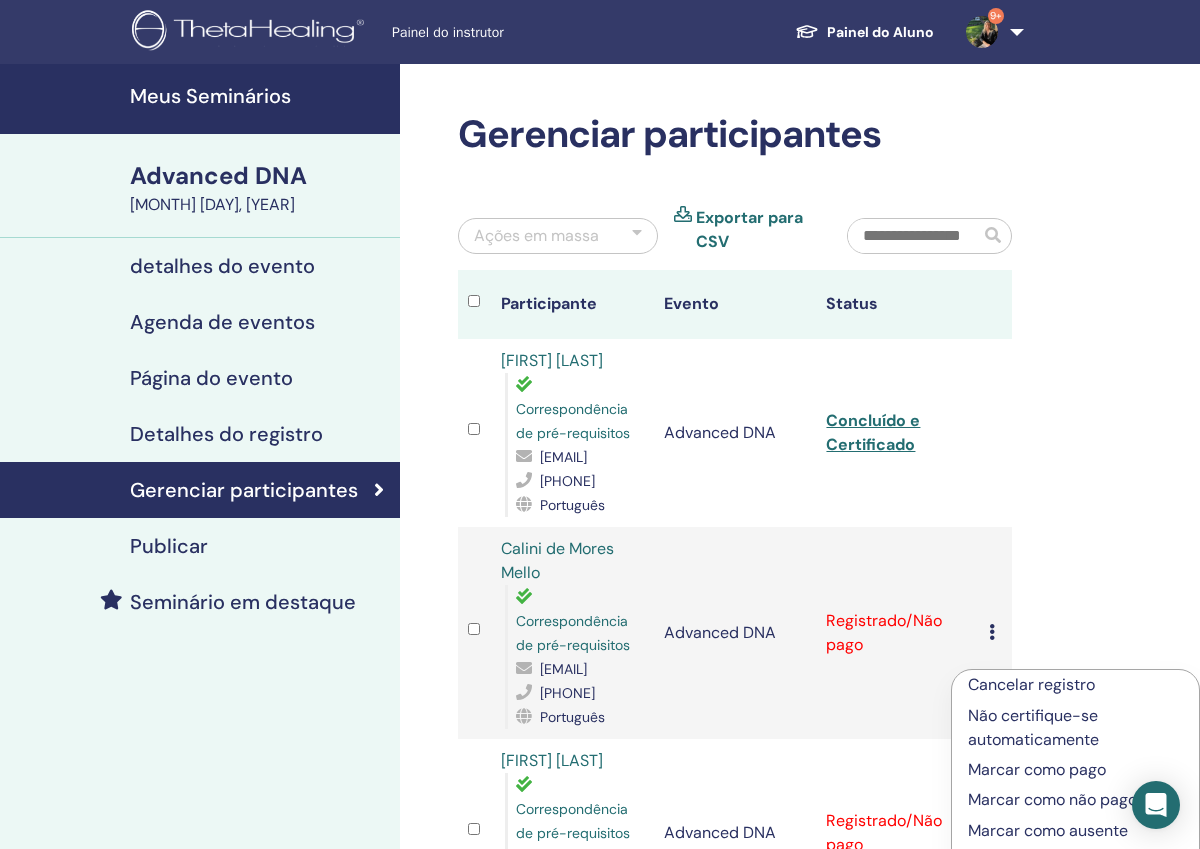 click on "Marcar como pago" at bounding box center [1075, 770] 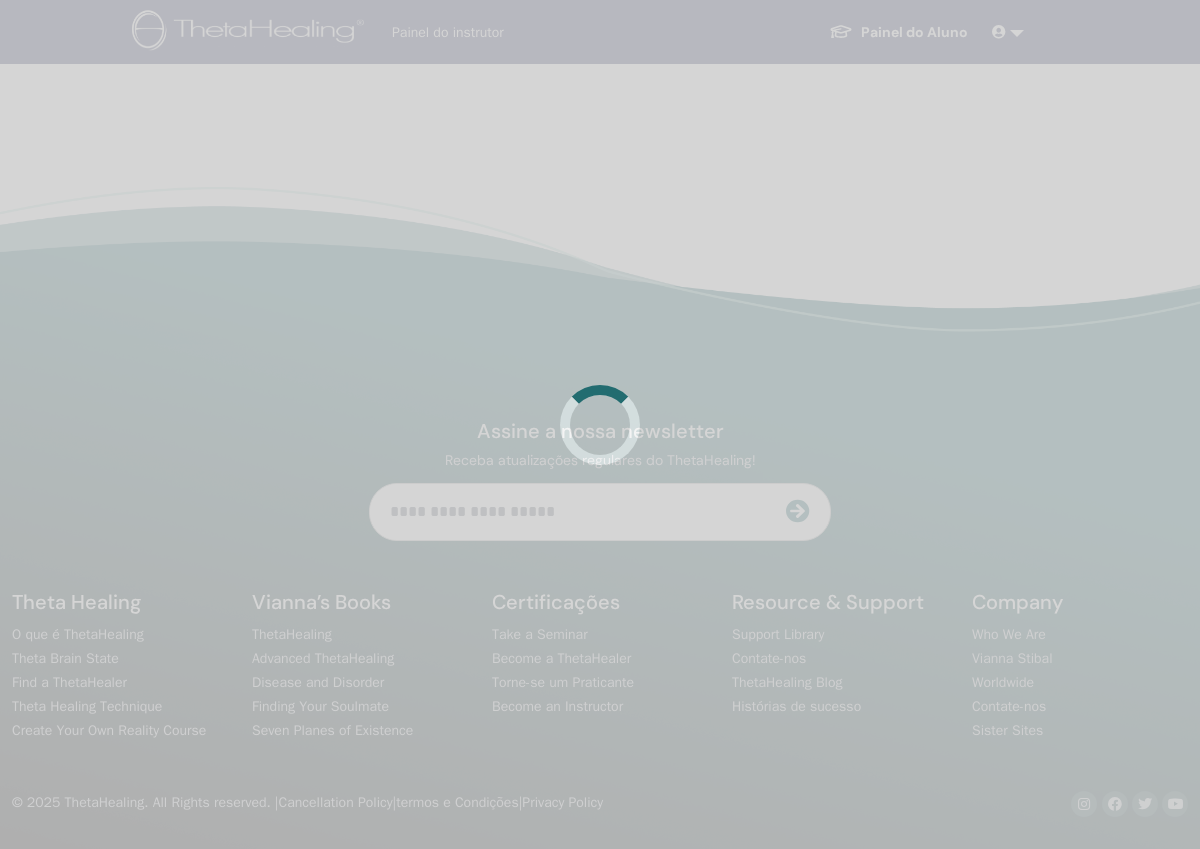 scroll, scrollTop: 0, scrollLeft: 0, axis: both 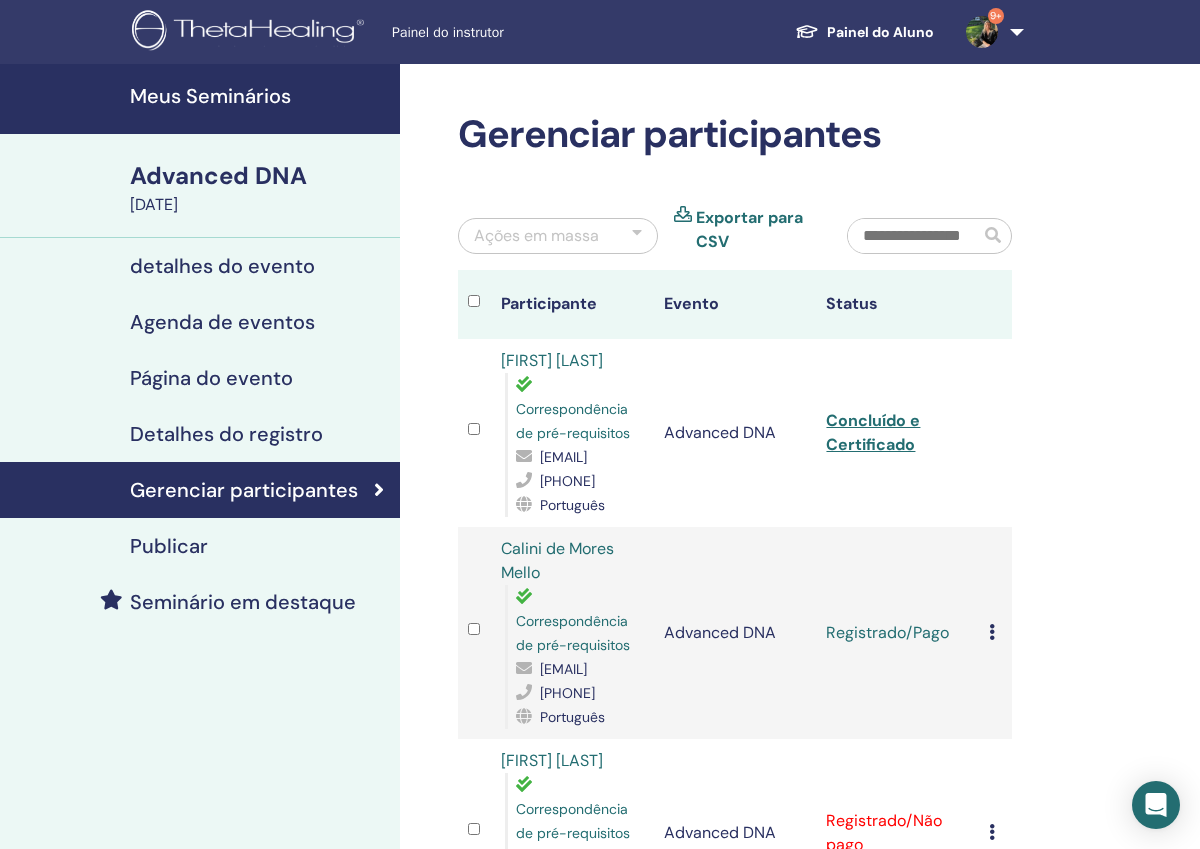 click at bounding box center (992, 632) 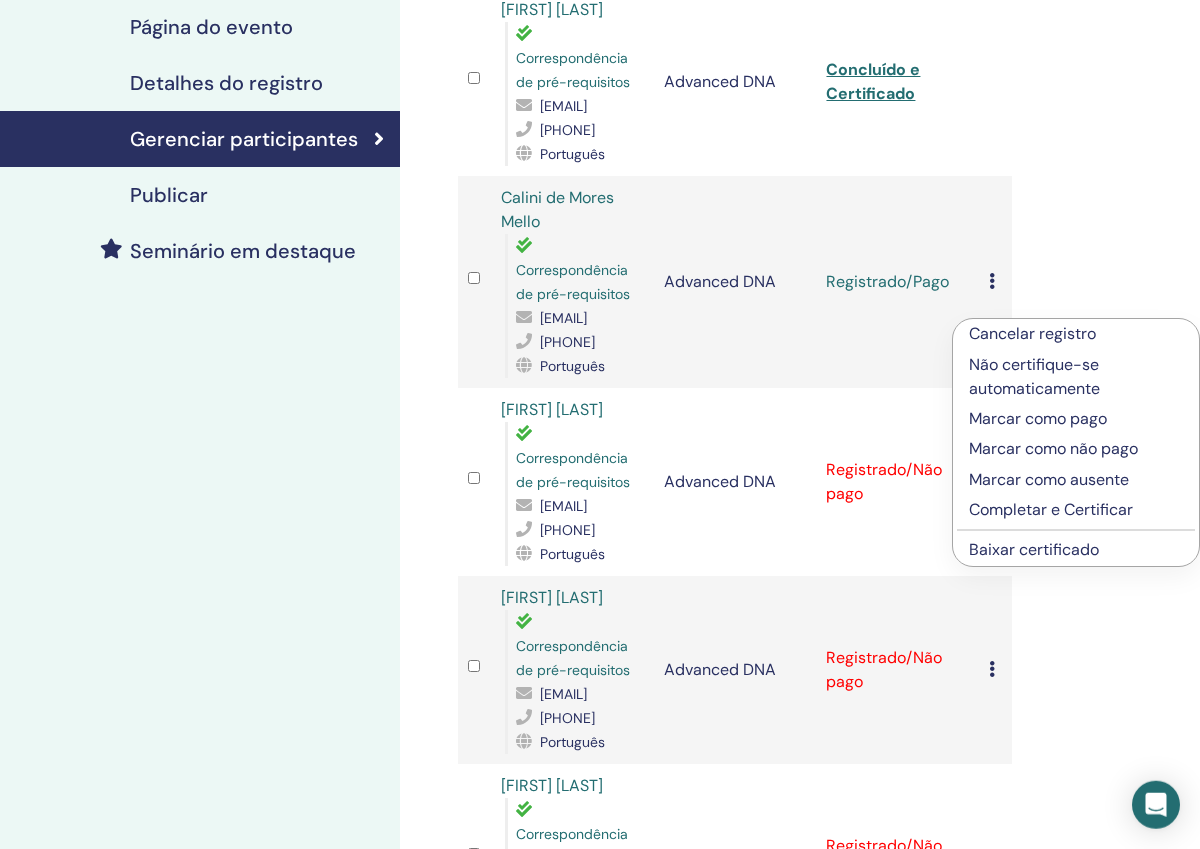 scroll, scrollTop: 352, scrollLeft: 0, axis: vertical 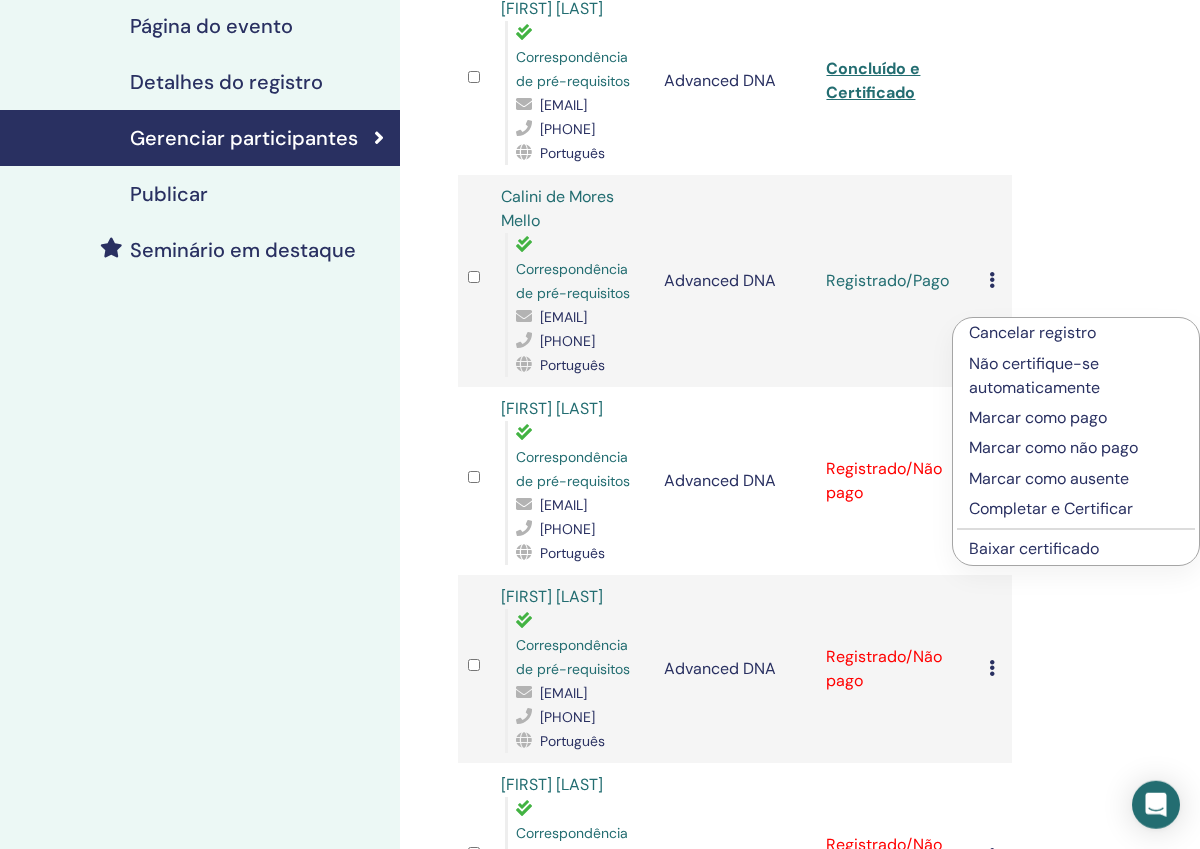 click on "Completar e Certificar" at bounding box center (1076, 509) 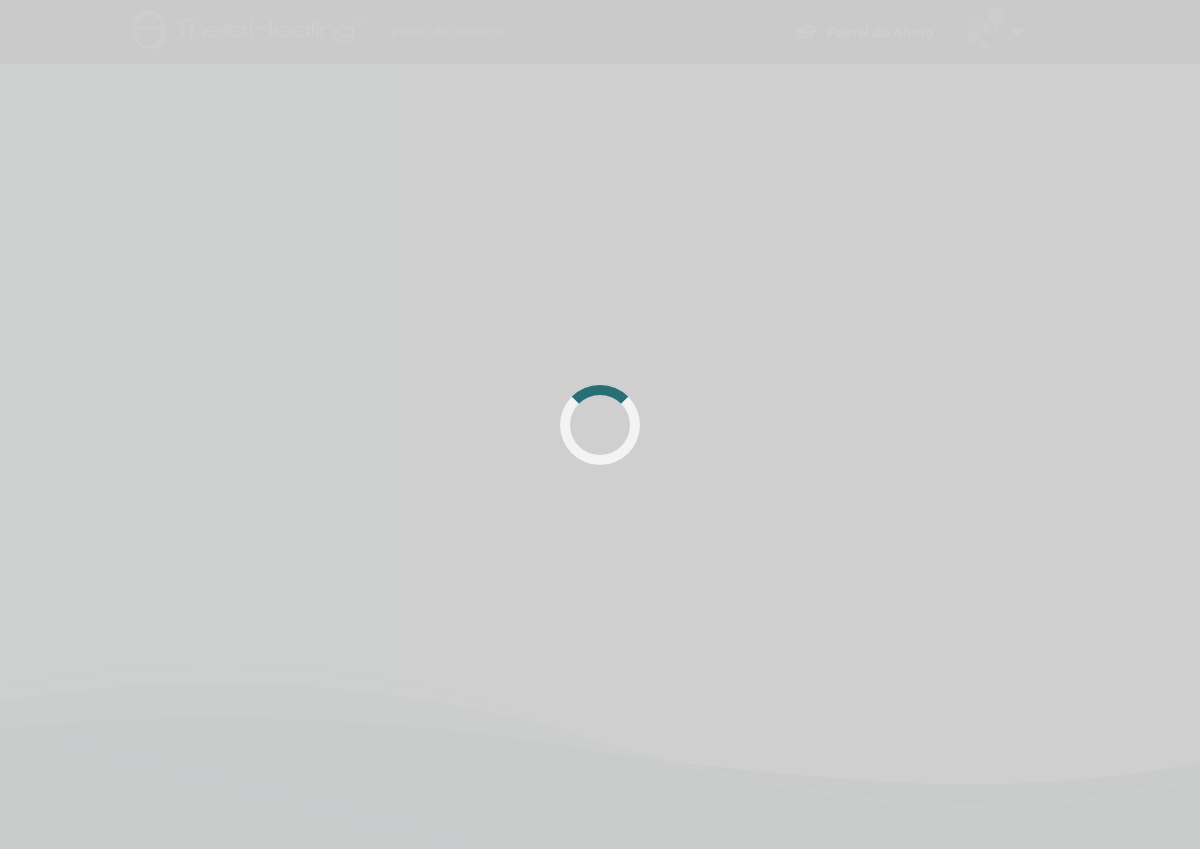 scroll, scrollTop: 352, scrollLeft: 0, axis: vertical 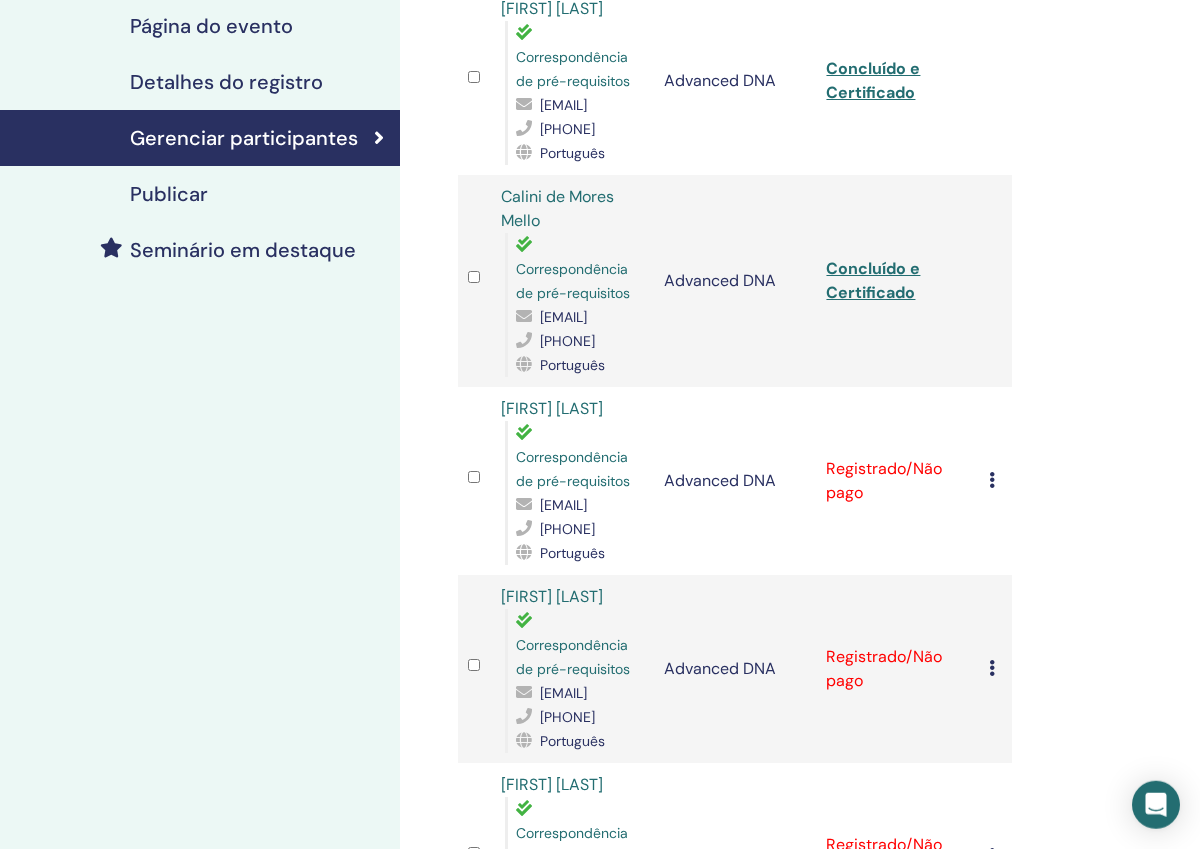 click at bounding box center [992, 480] 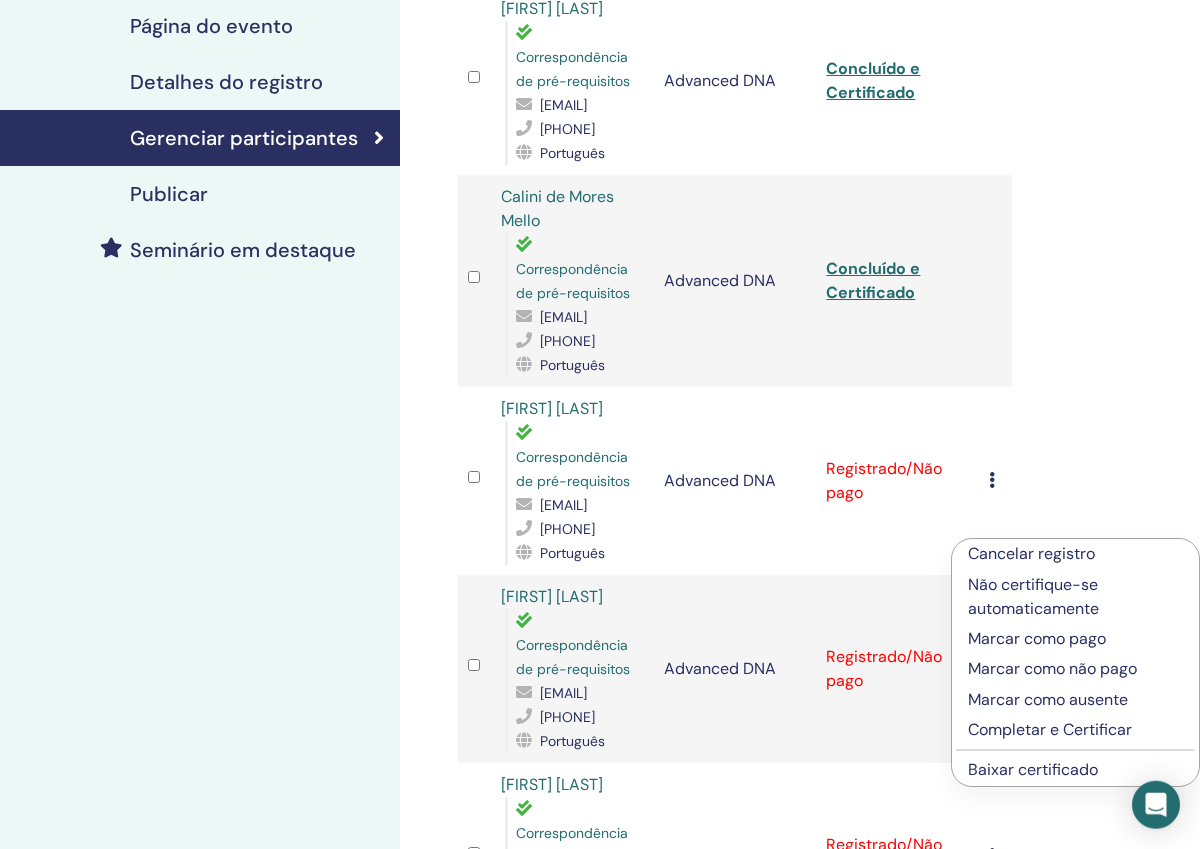 click on "Completar e Certificar" at bounding box center [1075, 730] 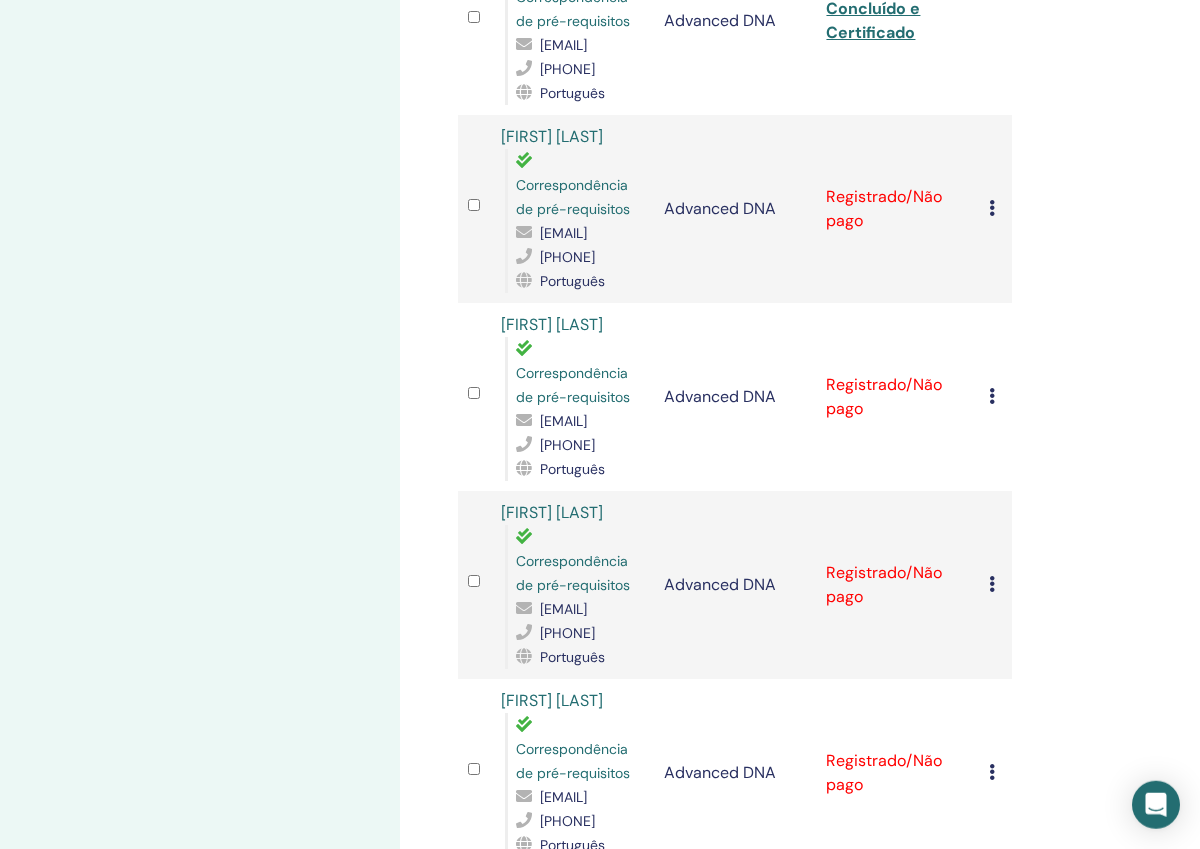 scroll, scrollTop: 814, scrollLeft: 0, axis: vertical 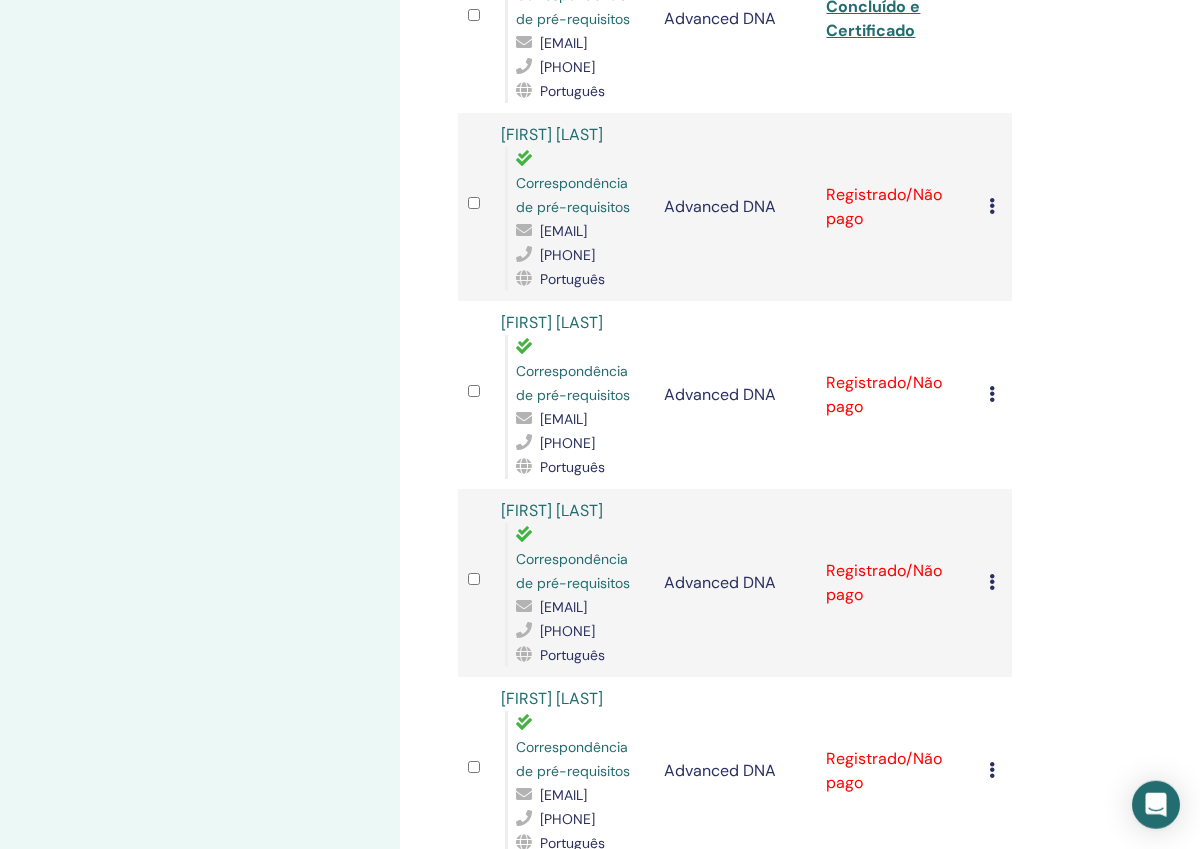 click at bounding box center (992, 206) 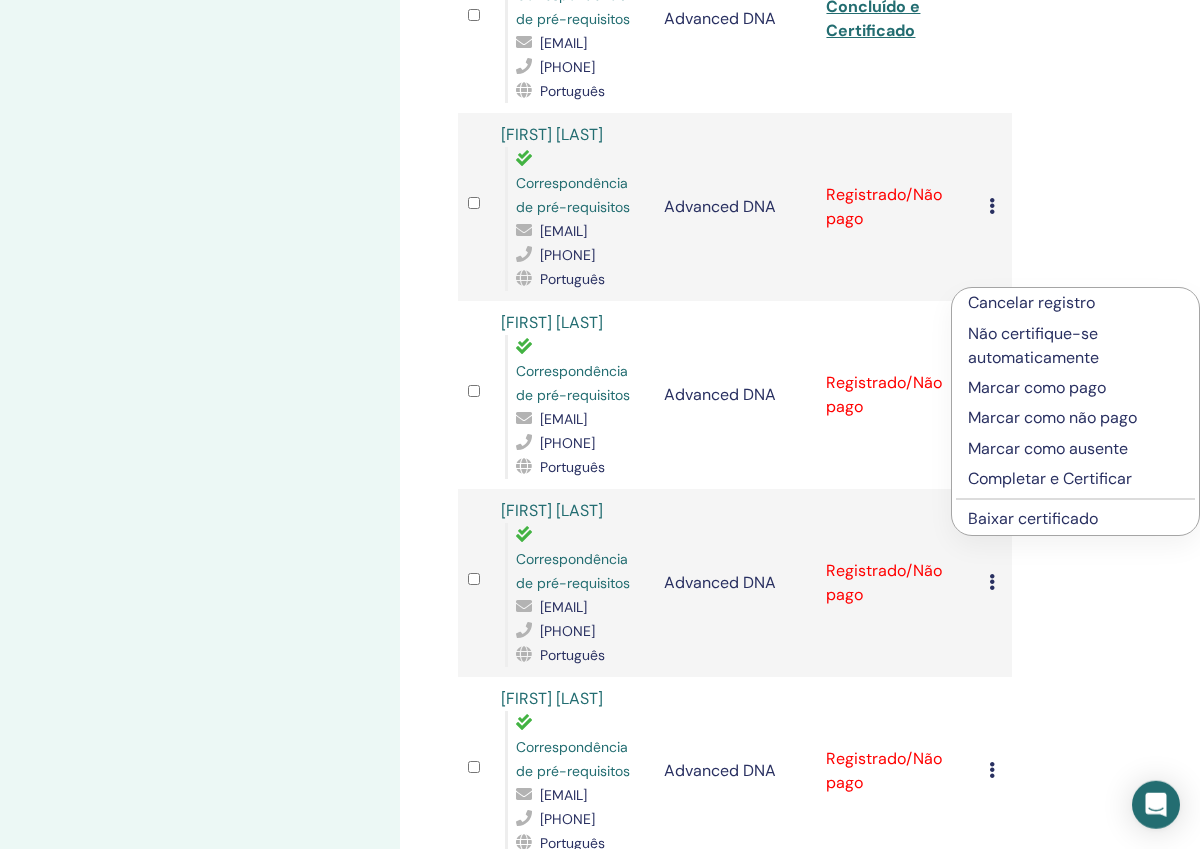 click on "Completar e Certificar" at bounding box center (1075, 479) 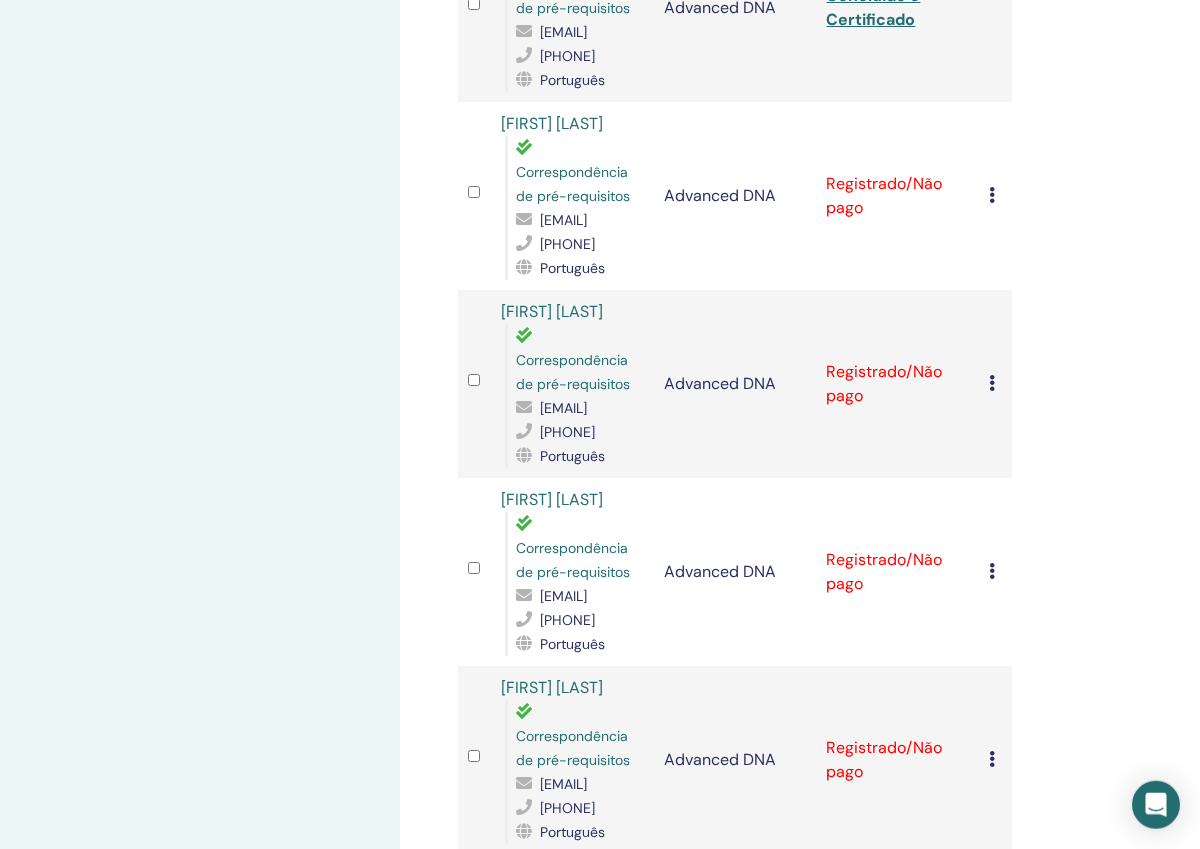 scroll, scrollTop: 1014, scrollLeft: 0, axis: vertical 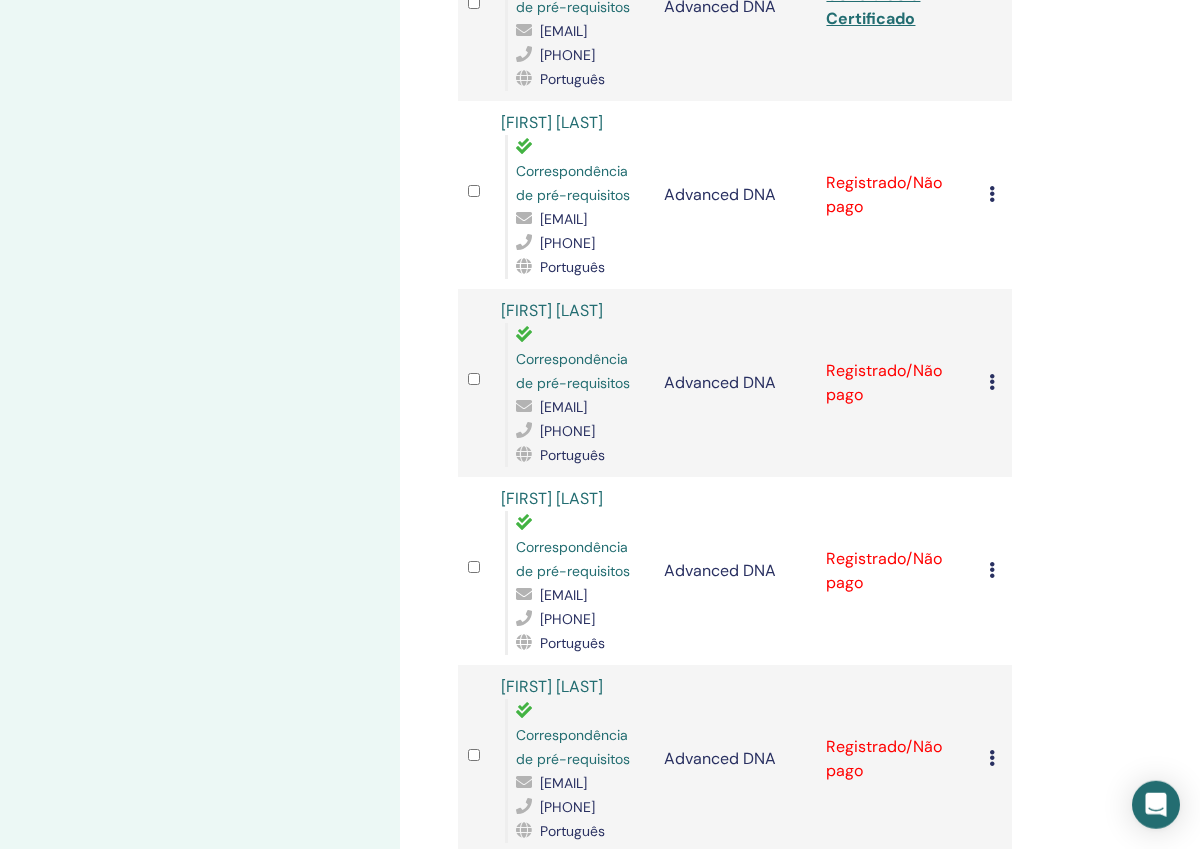 click at bounding box center (992, 194) 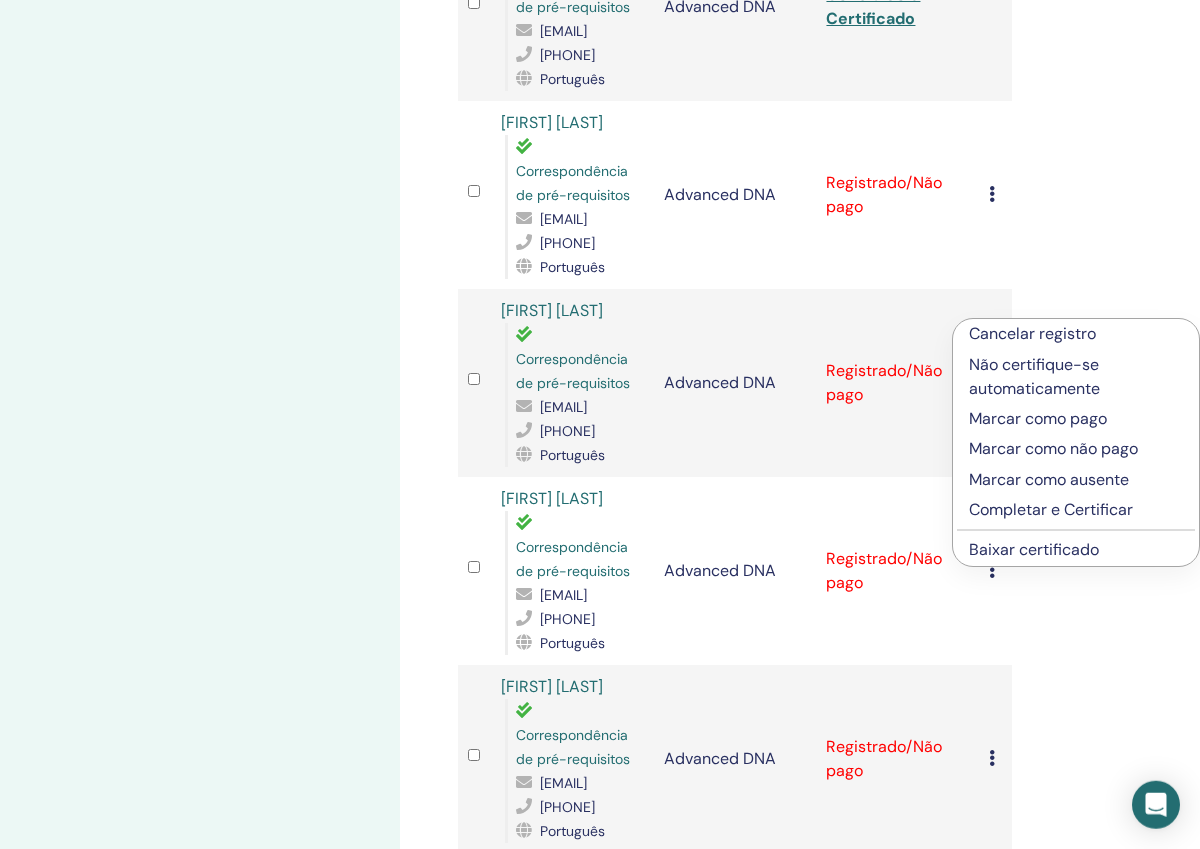 click on "Completar e Certificar" at bounding box center [1076, 510] 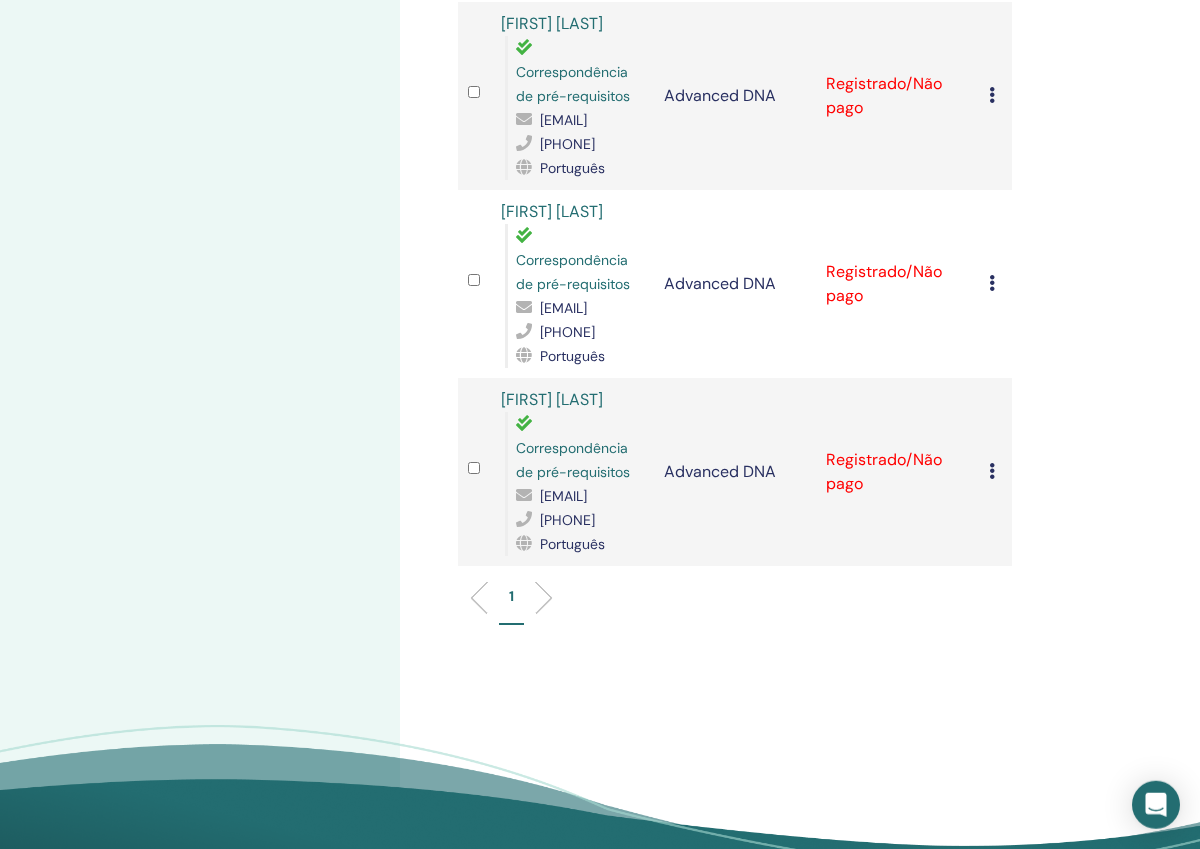 scroll, scrollTop: 1365, scrollLeft: 0, axis: vertical 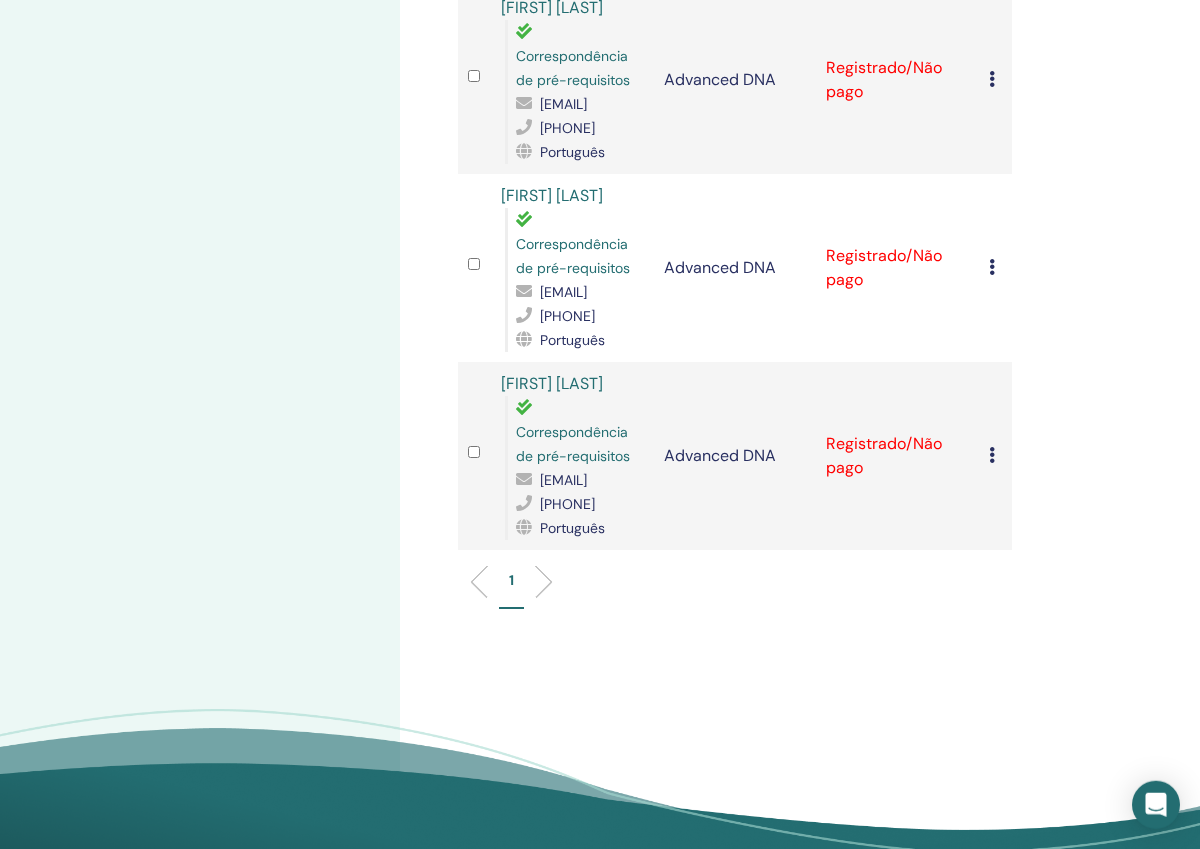 click at bounding box center [992, 79] 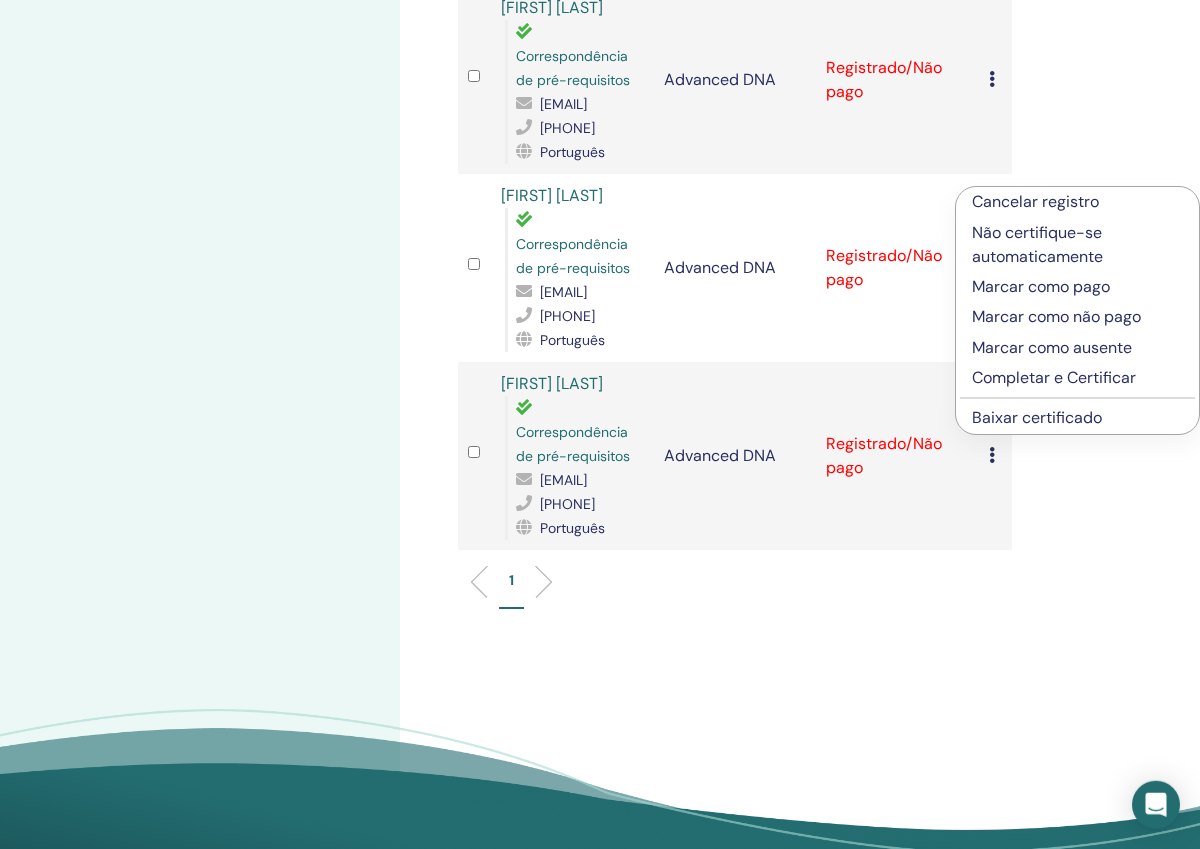 click on "Completar e Certificar" at bounding box center [1077, 378] 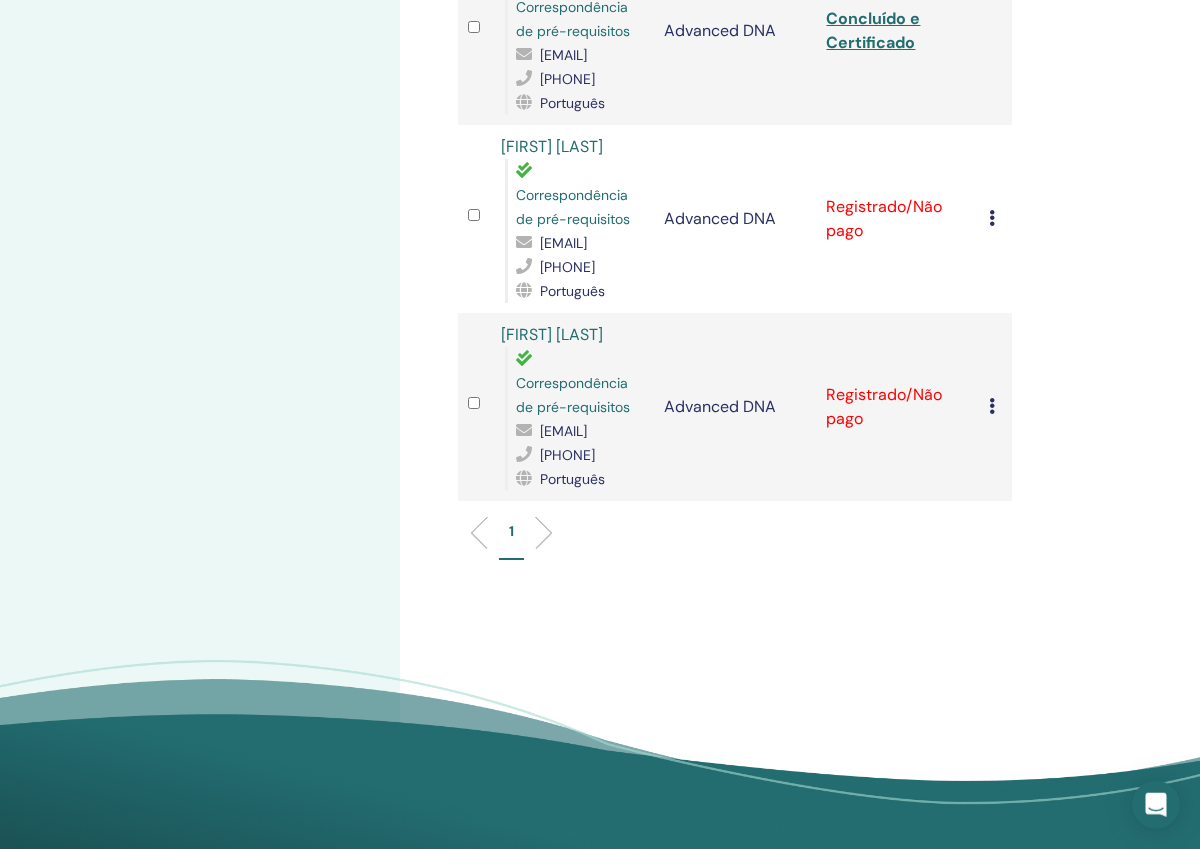 scroll, scrollTop: 1384, scrollLeft: 0, axis: vertical 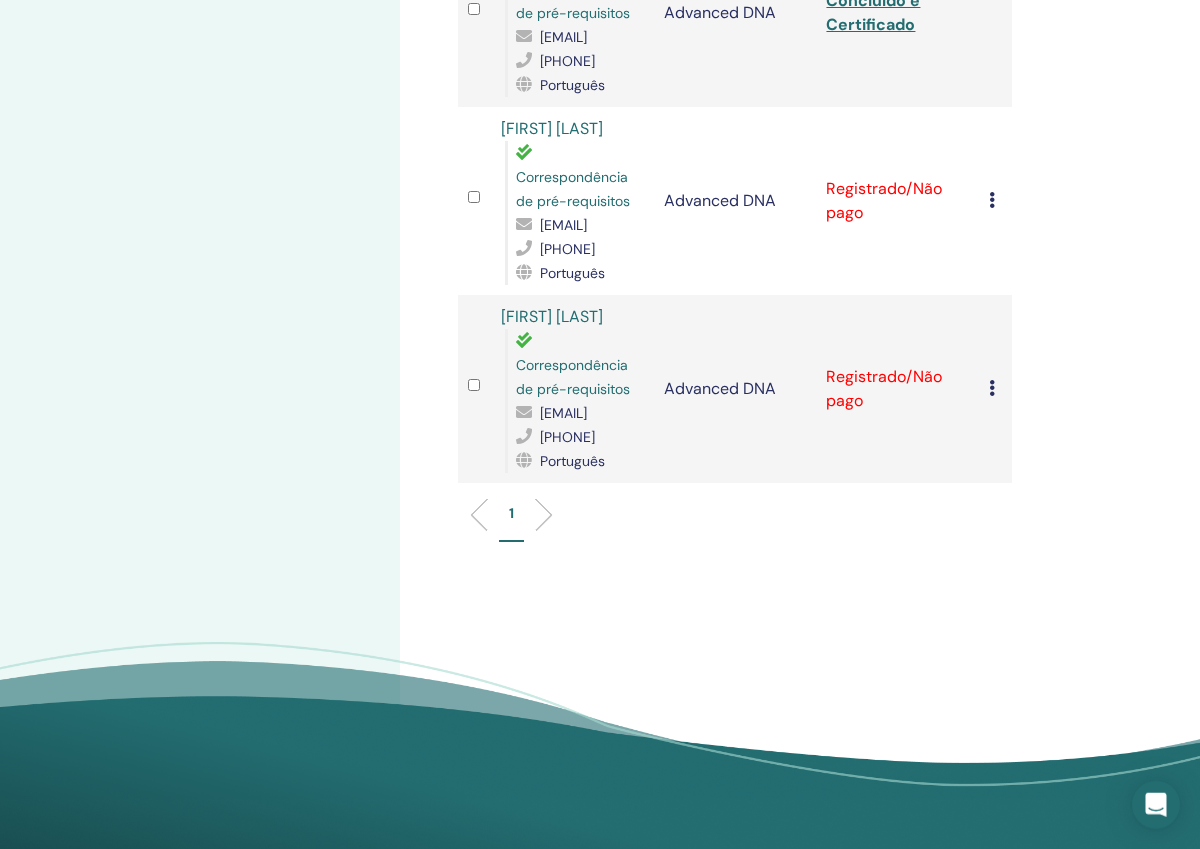 click at bounding box center (992, 200) 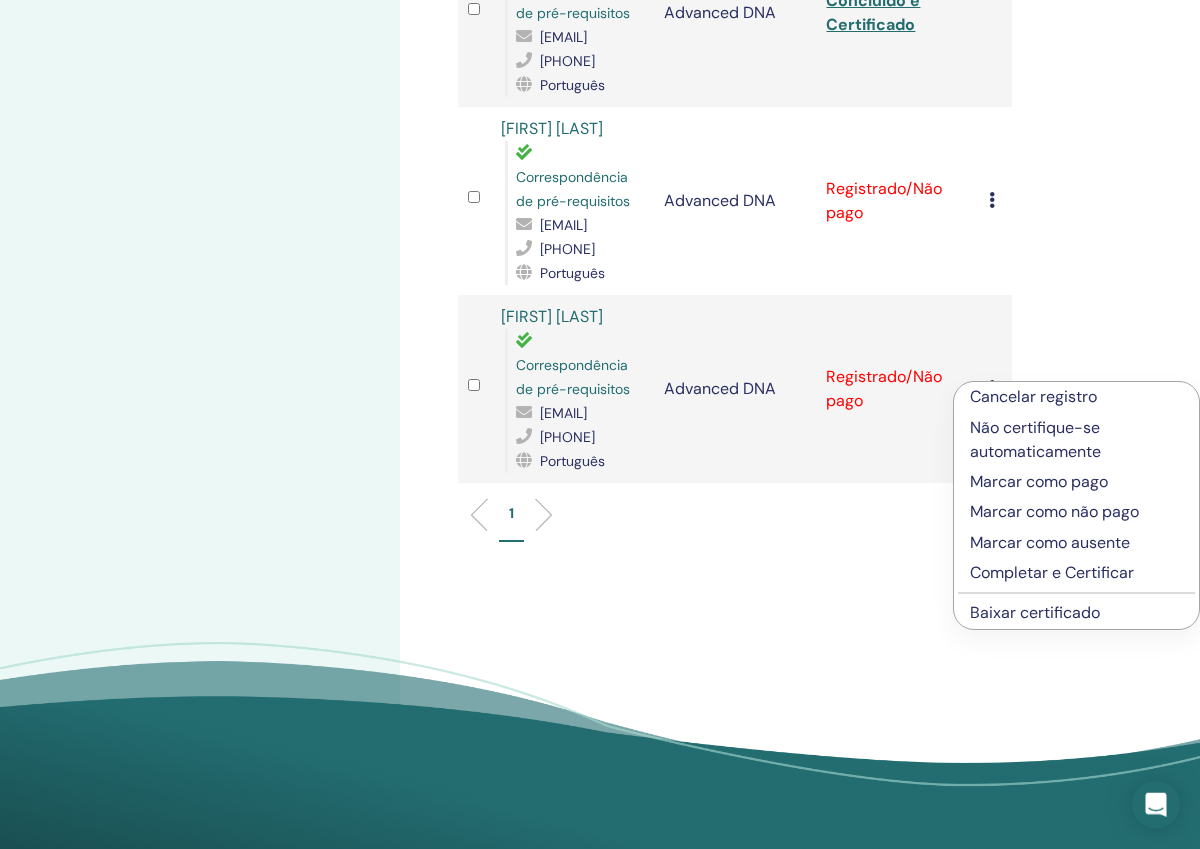 click on "Completar e Certificar" at bounding box center [1076, 573] 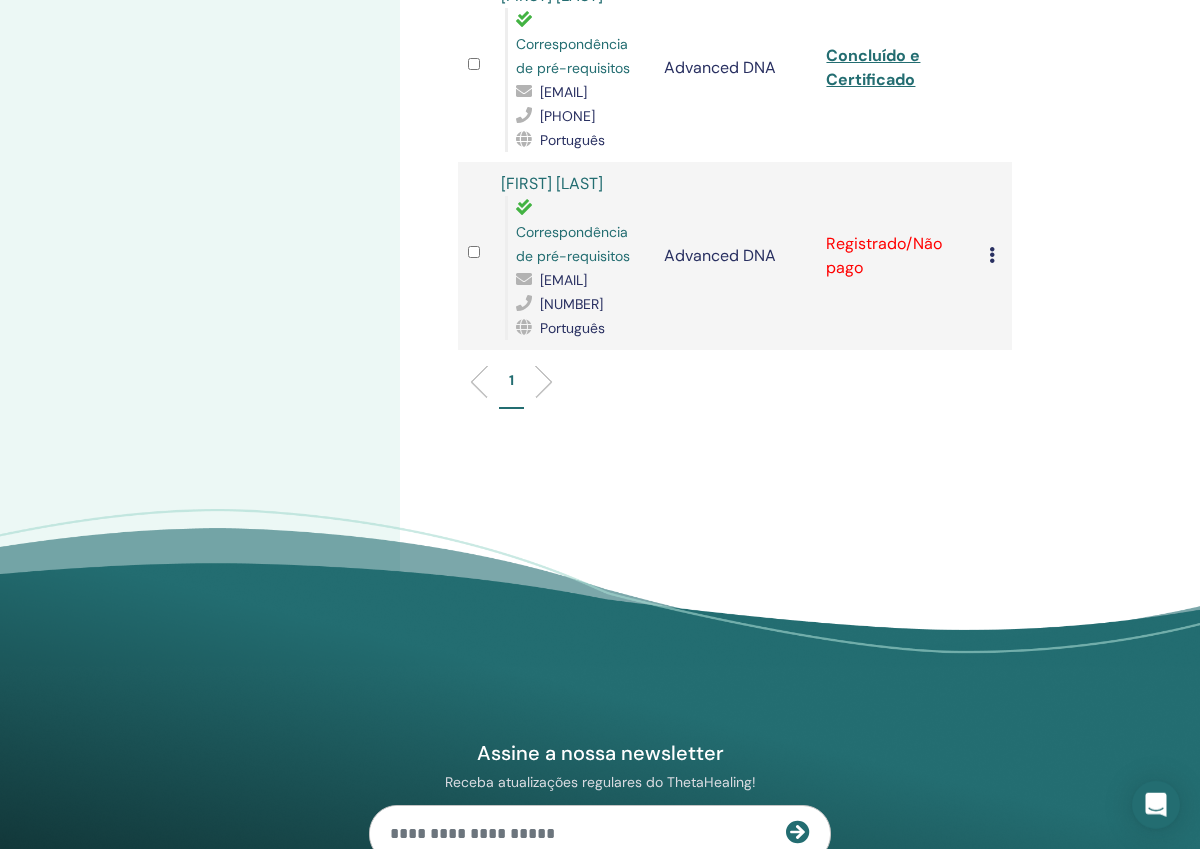 scroll, scrollTop: 1597, scrollLeft: 0, axis: vertical 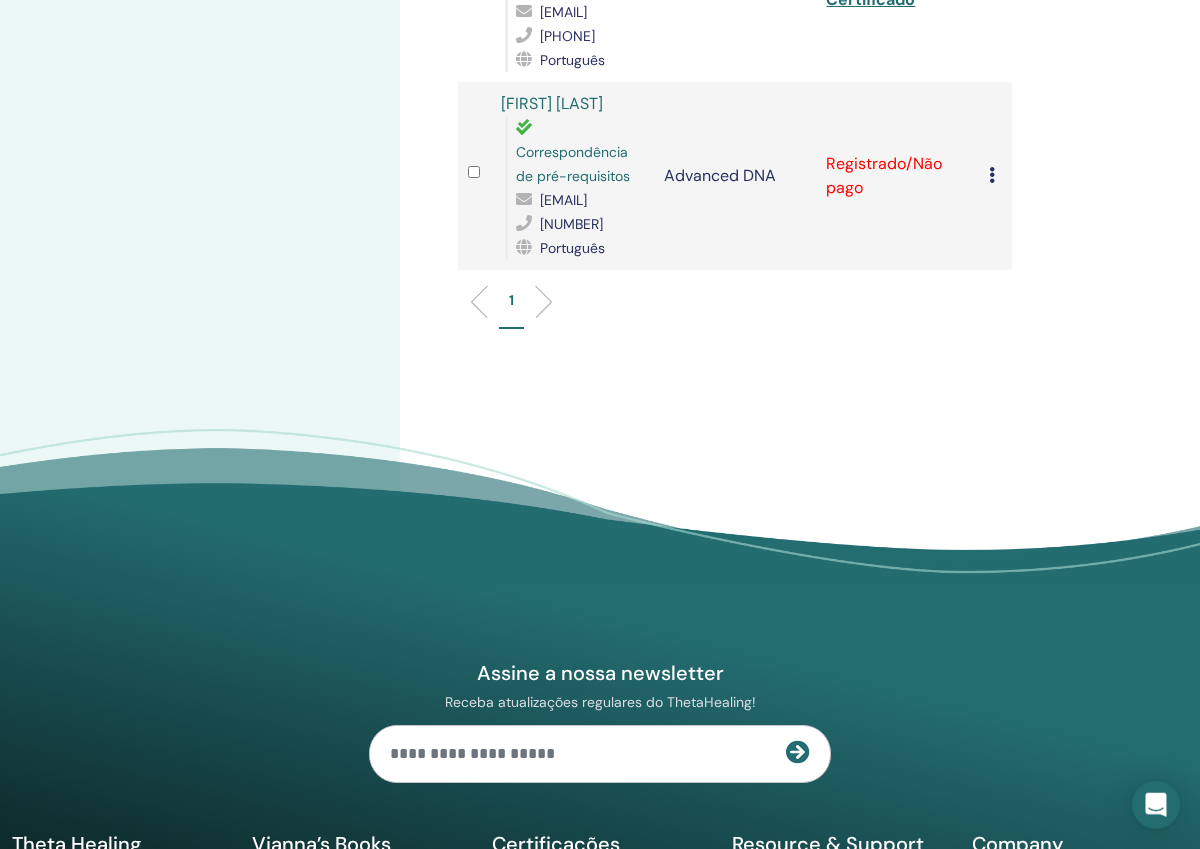 click at bounding box center [992, 175] 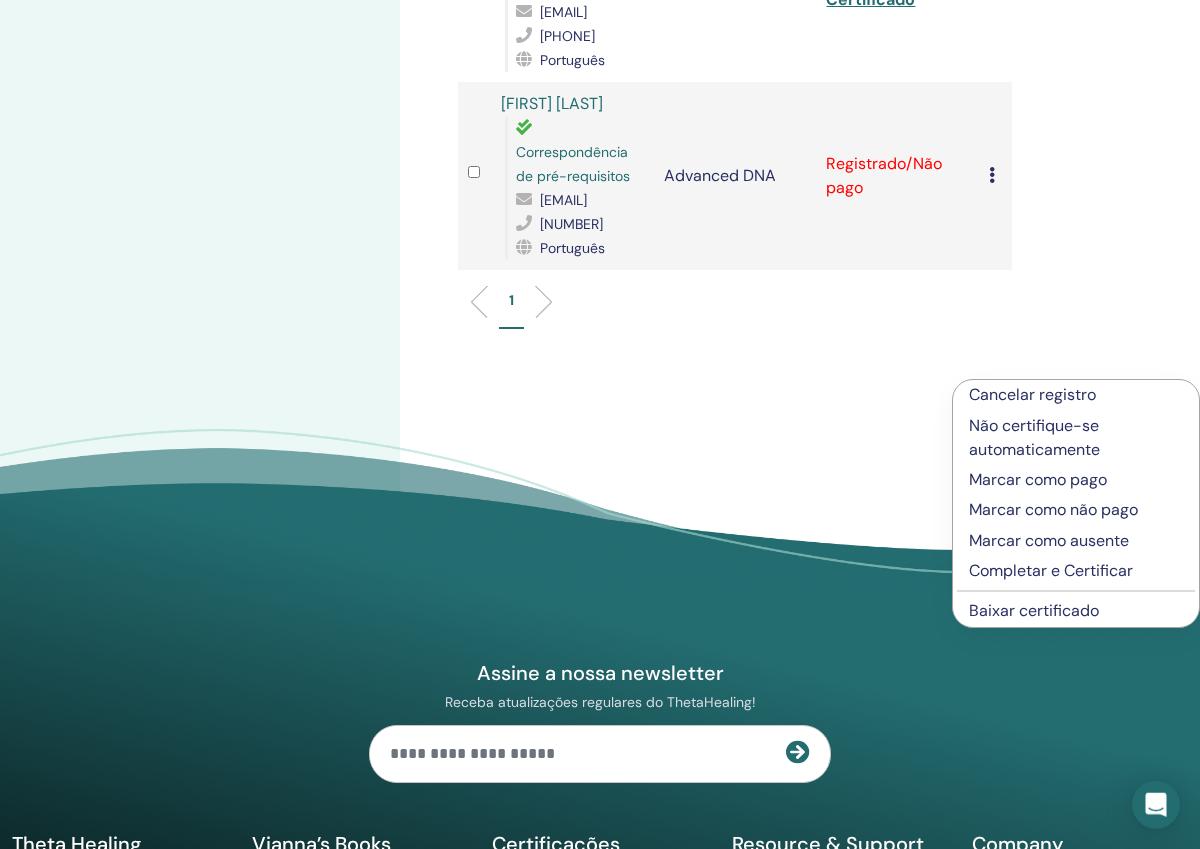 click on "Completar e Certificar" at bounding box center (1076, 571) 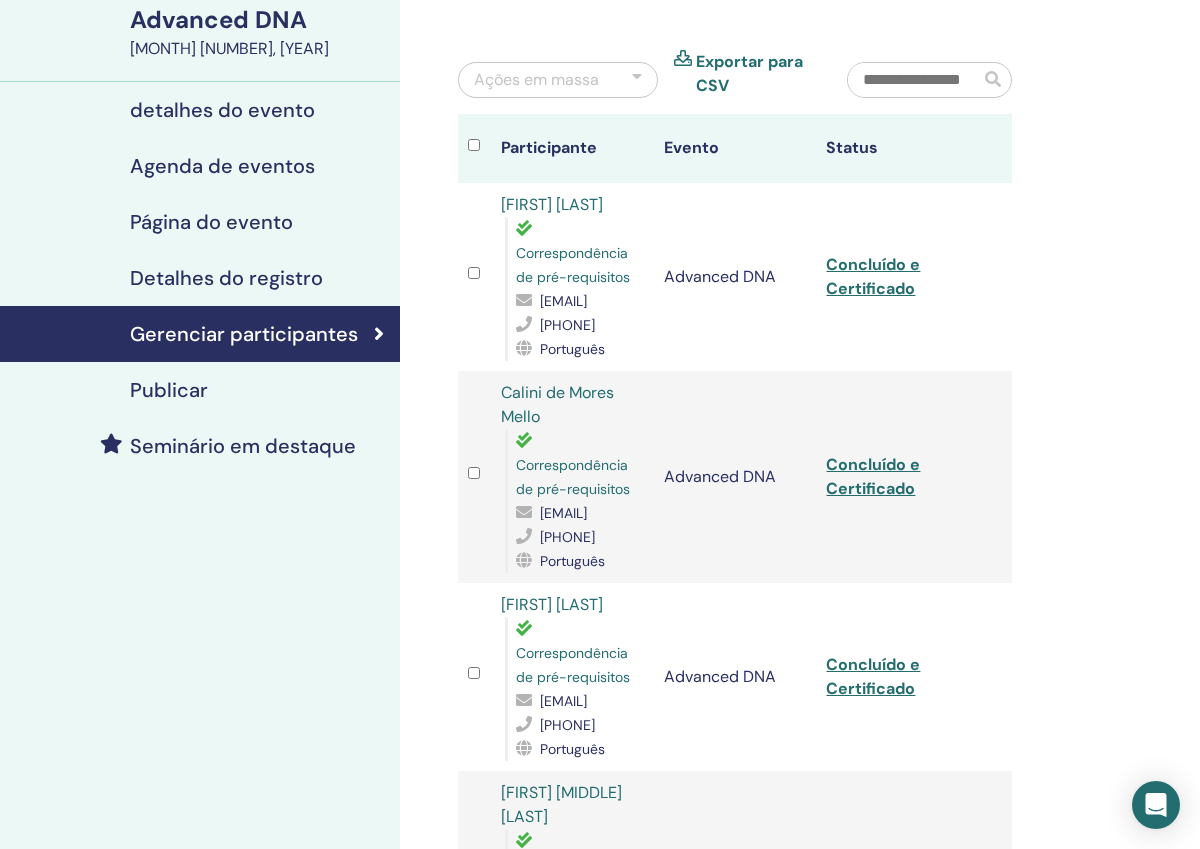 scroll, scrollTop: 154, scrollLeft: 0, axis: vertical 